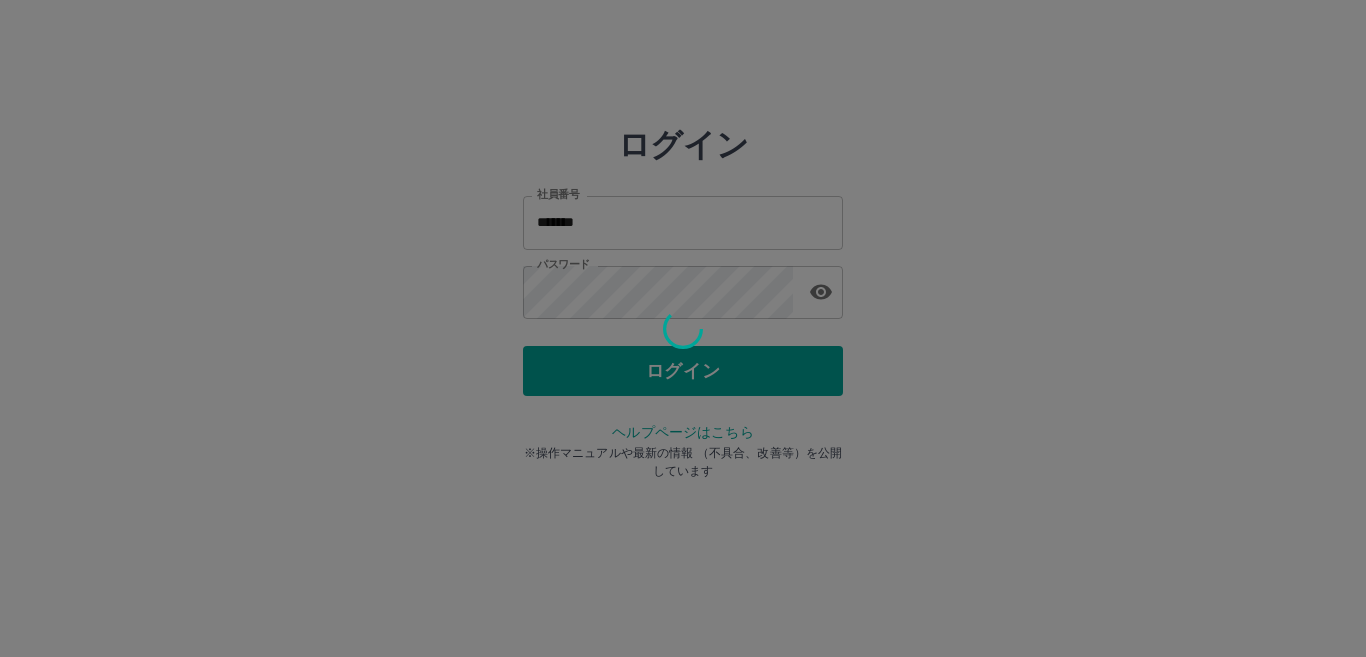 scroll, scrollTop: 0, scrollLeft: 0, axis: both 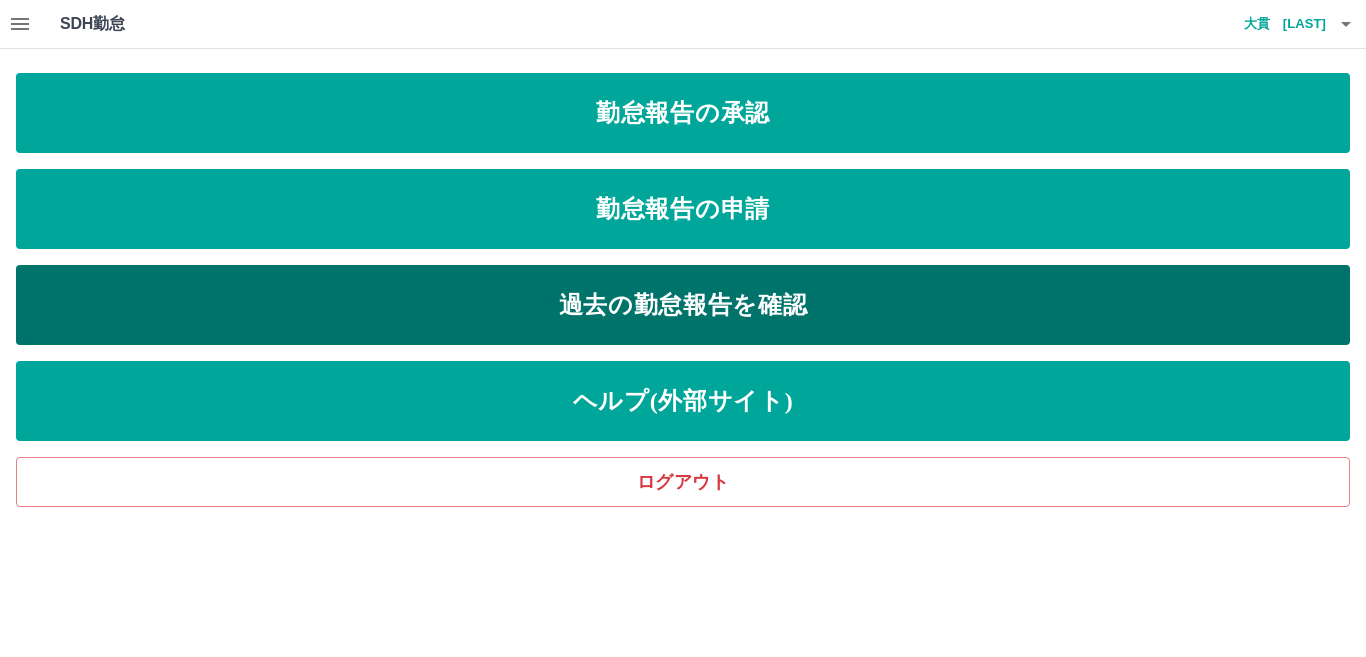 click on "過去の勤怠報告を確認" at bounding box center [683, 305] 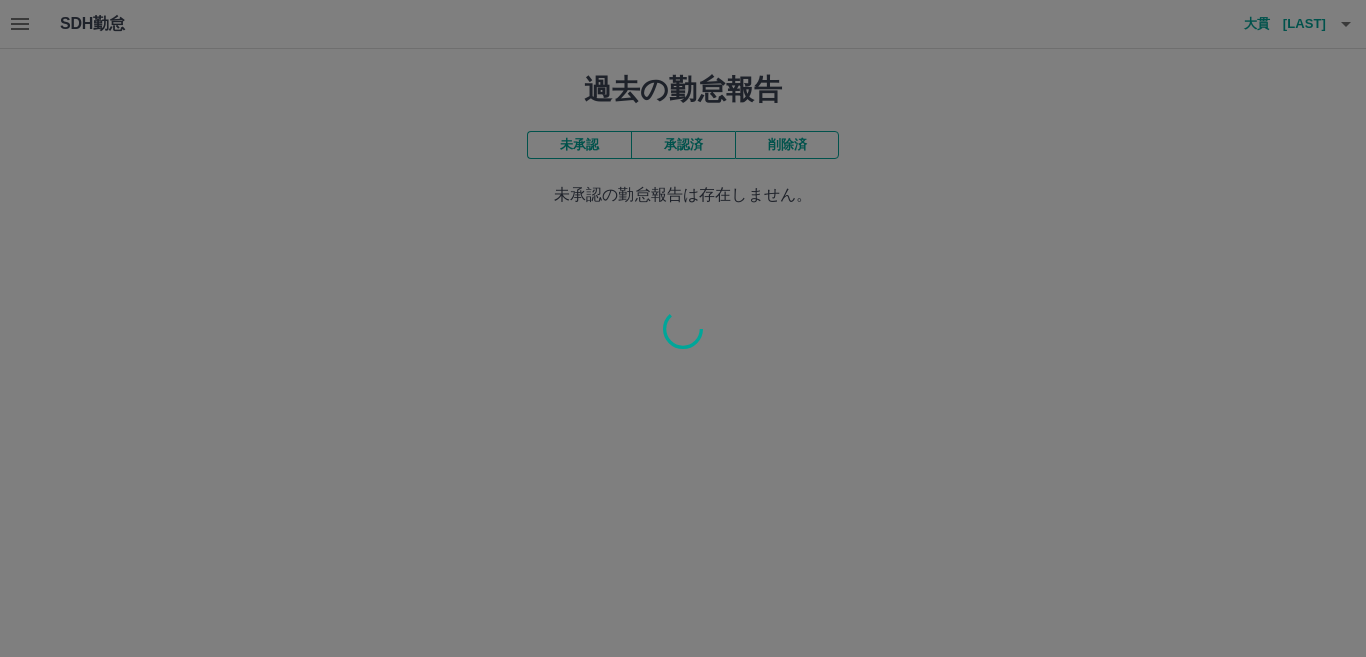 click at bounding box center (683, 328) 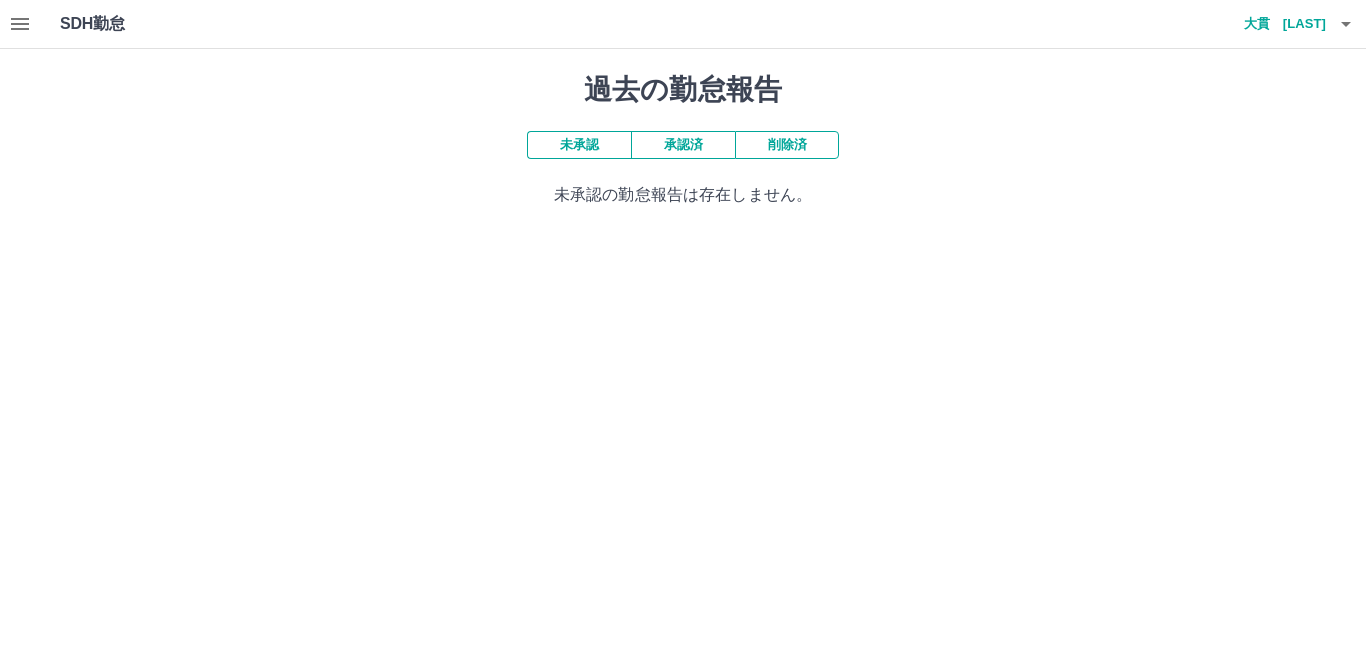 click on "承認済" at bounding box center [683, 145] 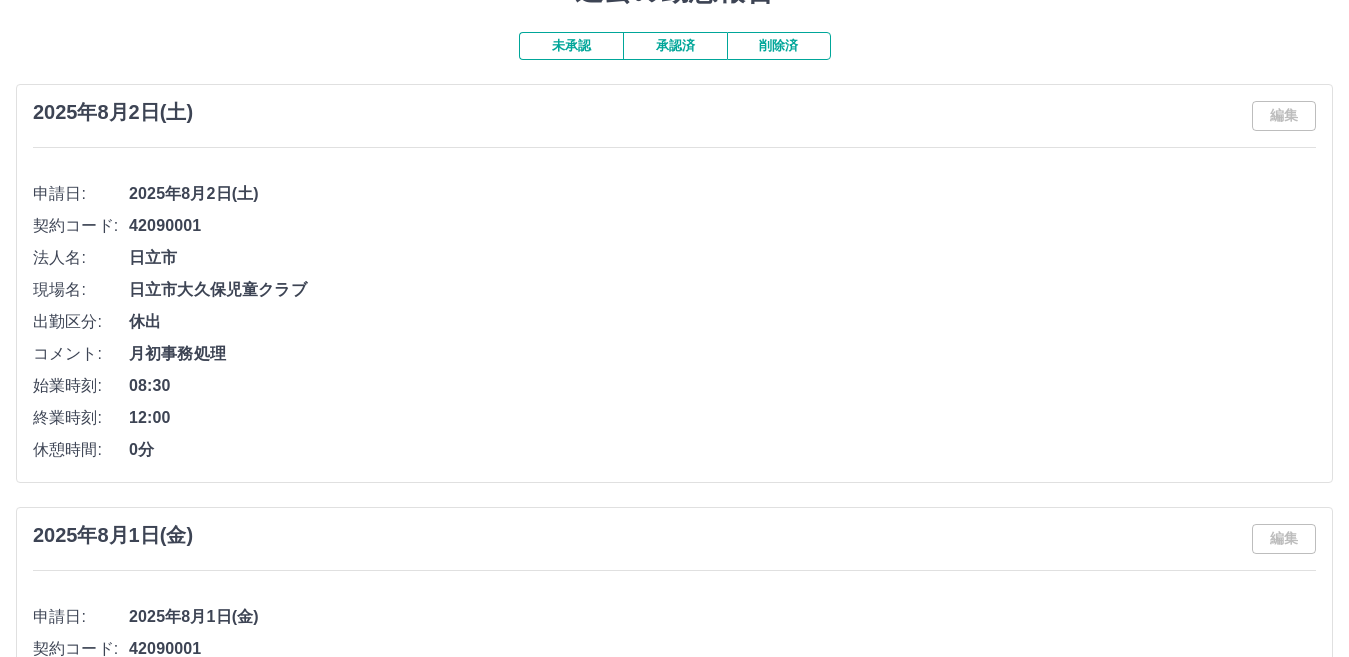 scroll, scrollTop: 0, scrollLeft: 0, axis: both 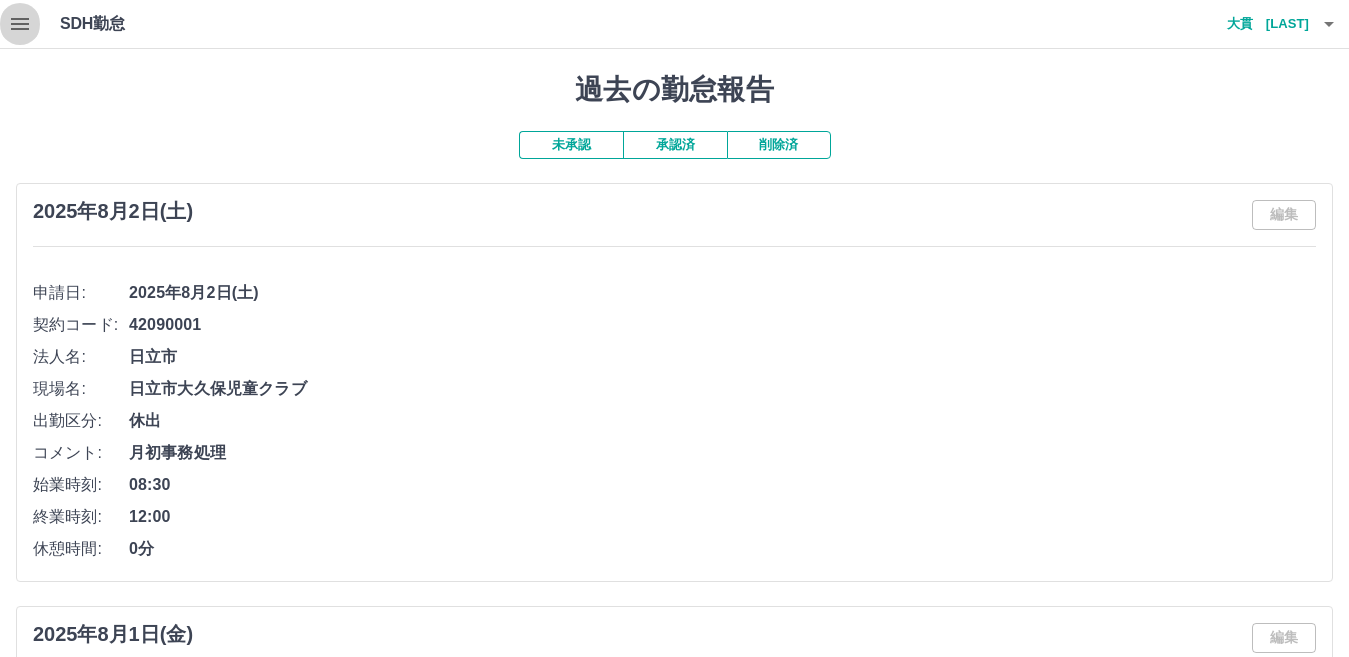 click 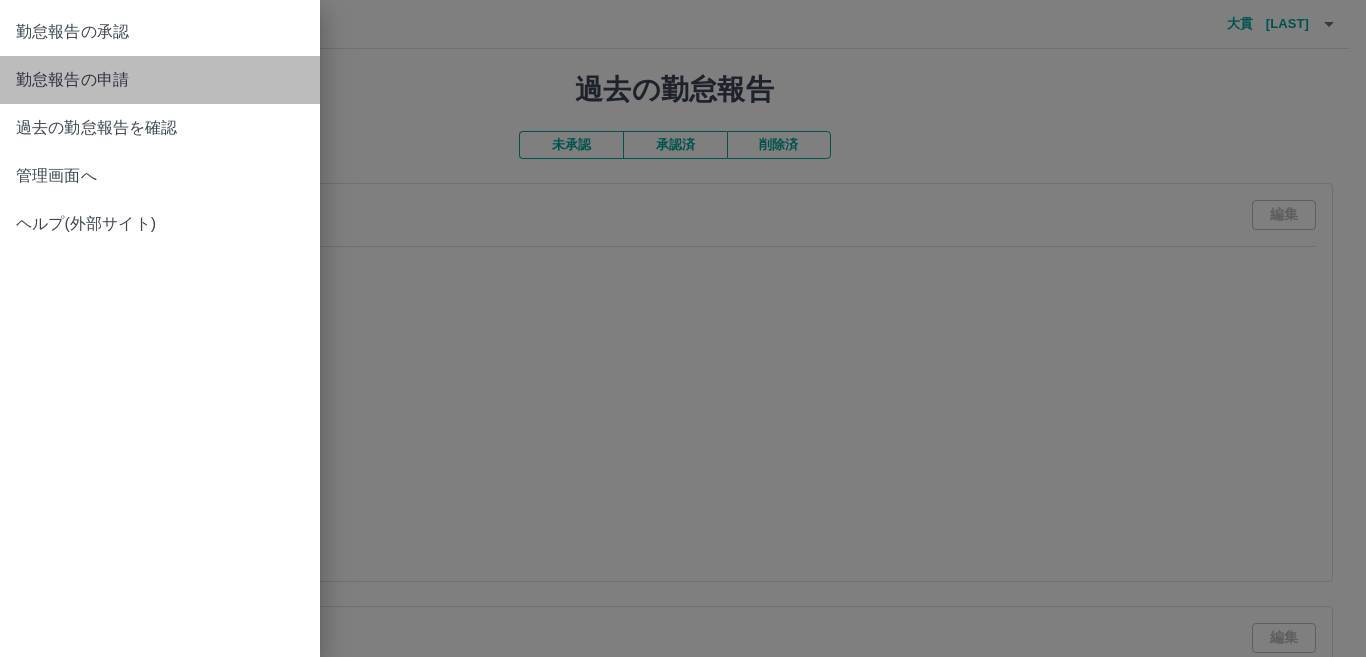 click on "勤怠報告の申請" at bounding box center [160, 80] 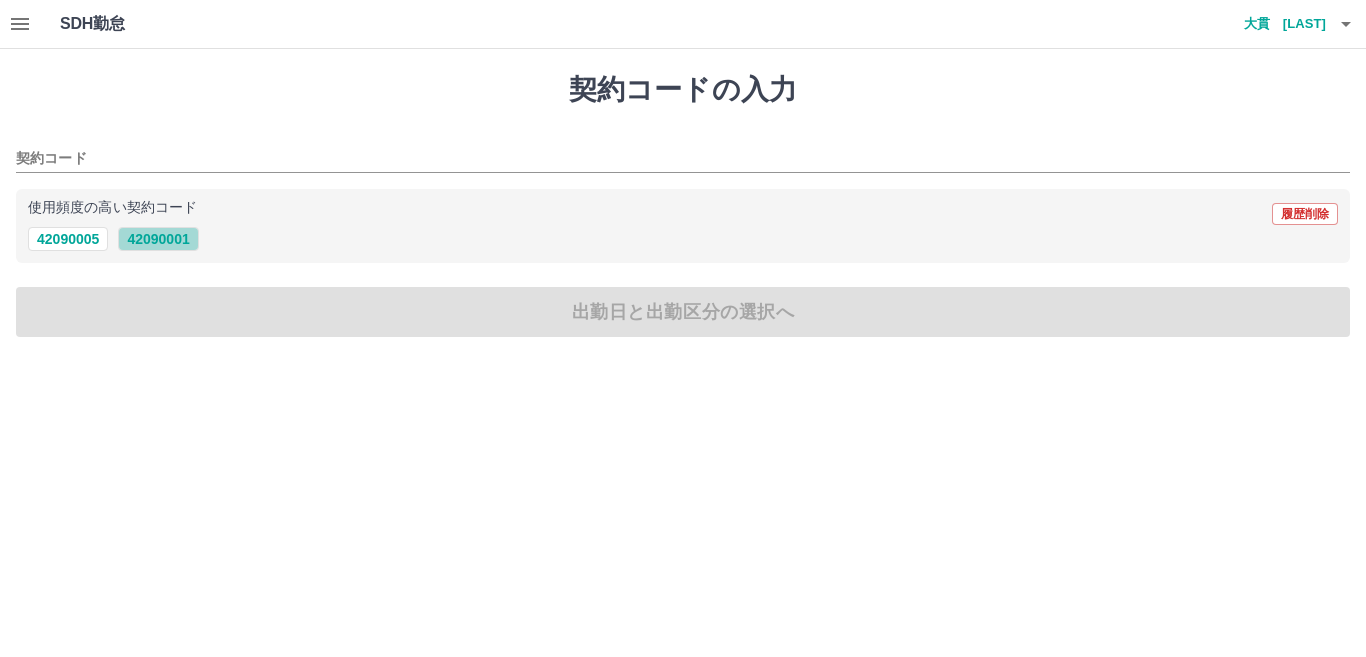click on "42090001" at bounding box center (158, 239) 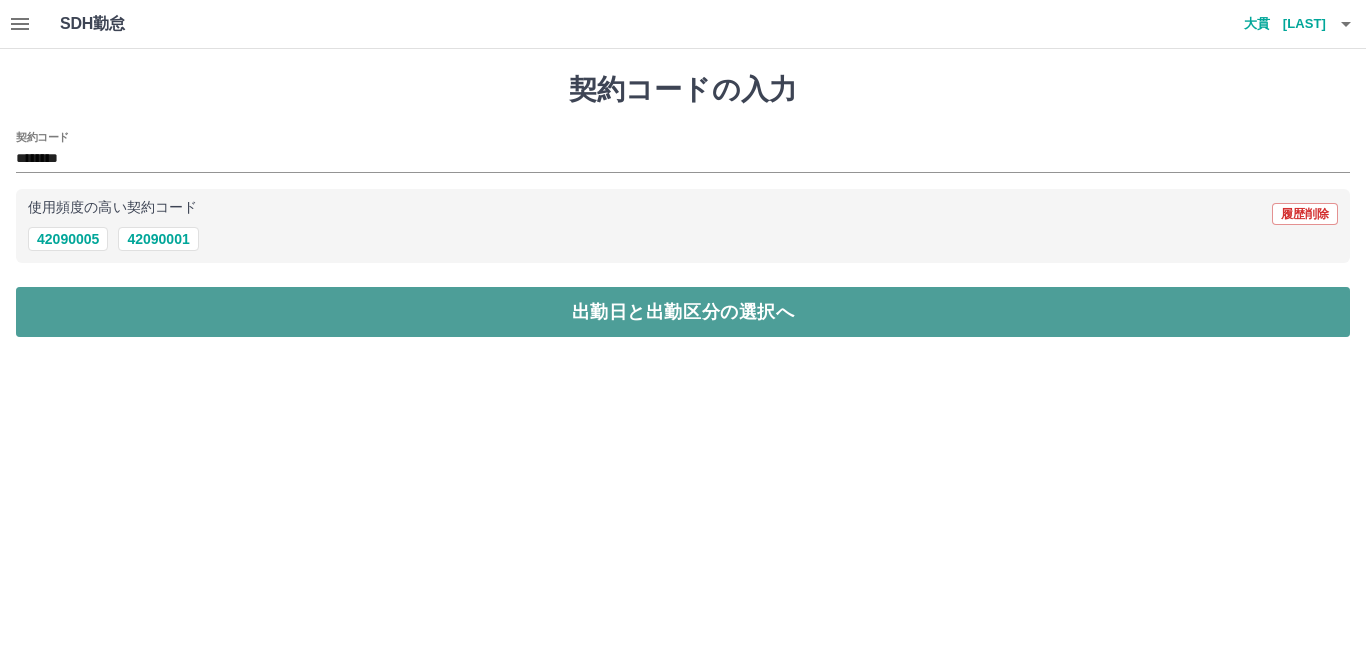 click on "出勤日と出勤区分の選択へ" at bounding box center (683, 312) 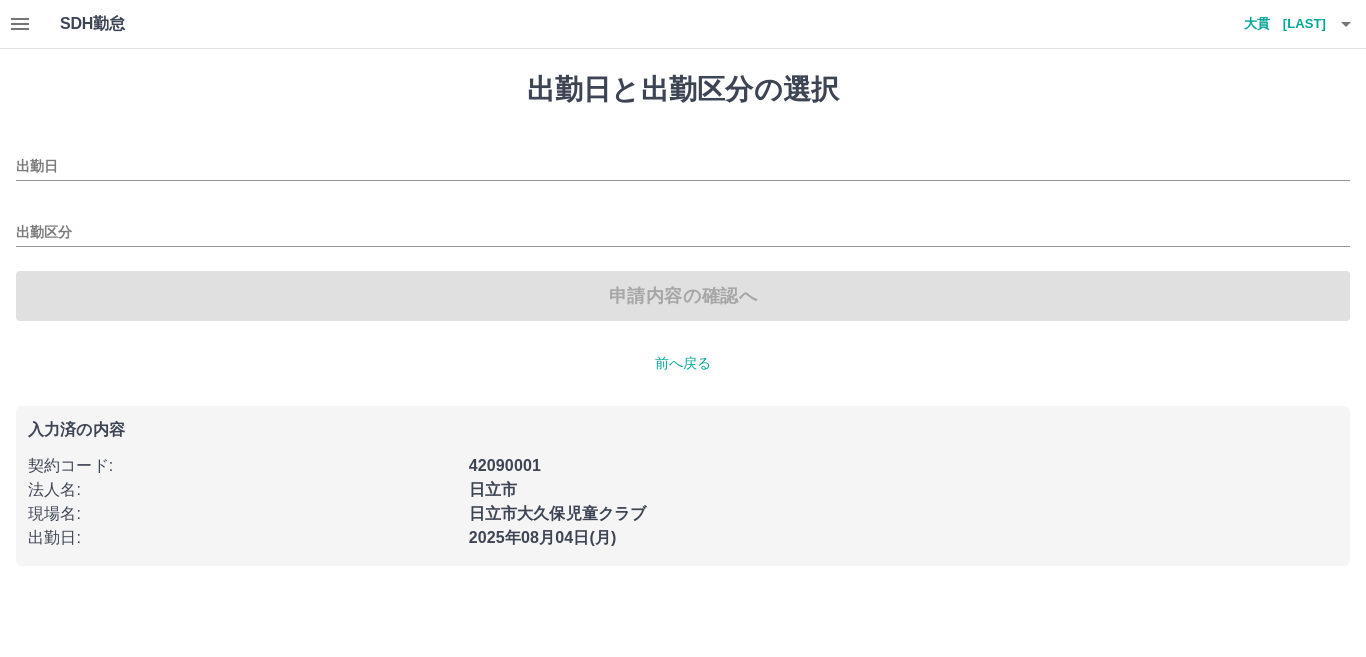 type on "**********" 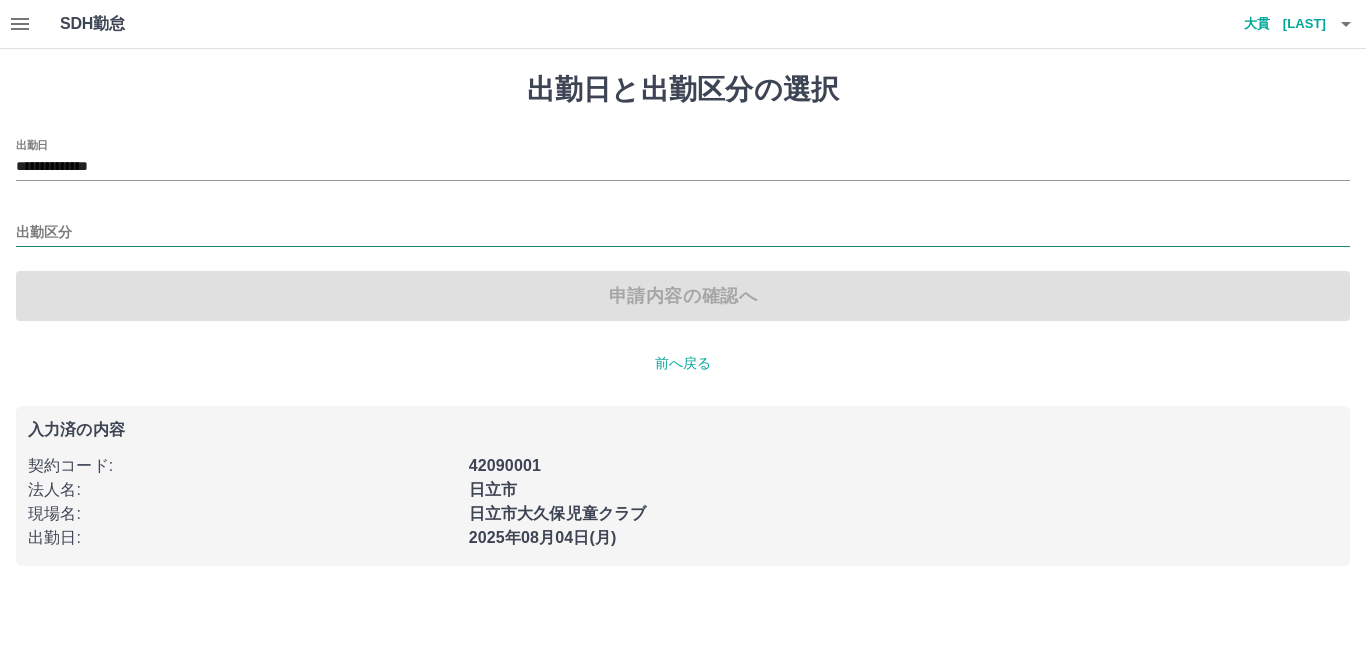 click on "出勤区分" at bounding box center (683, 233) 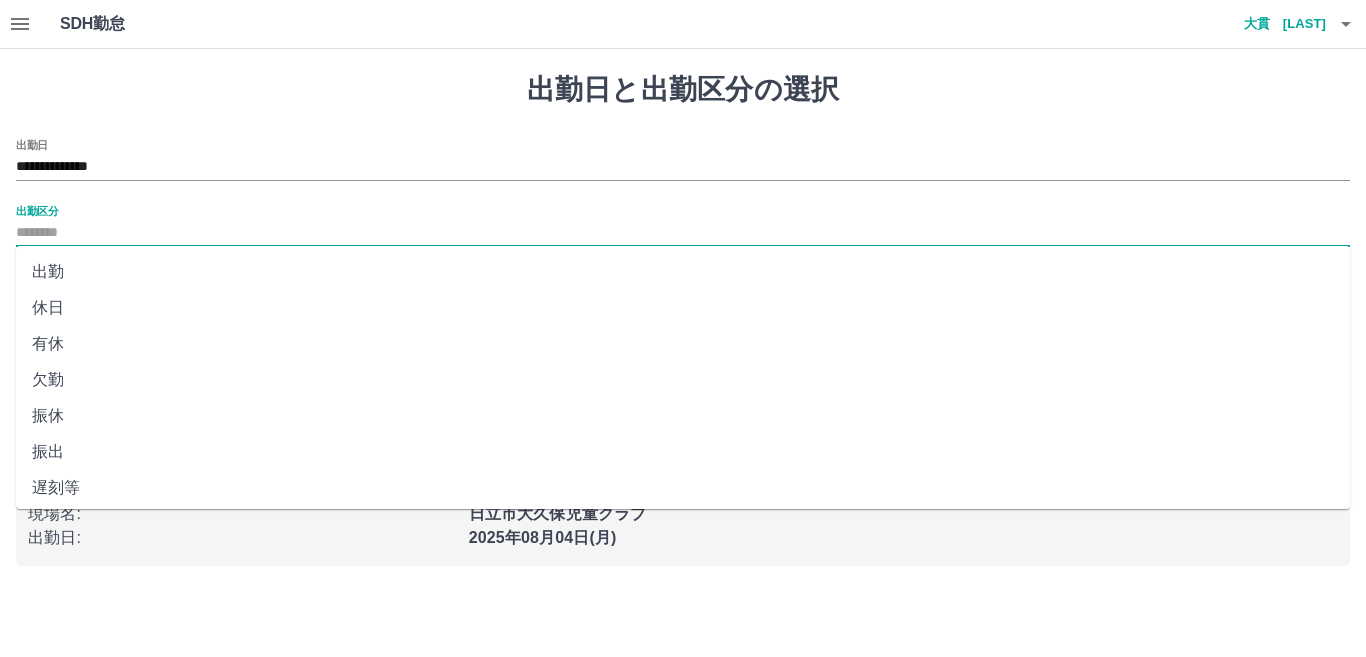 click on "出勤" at bounding box center (683, 272) 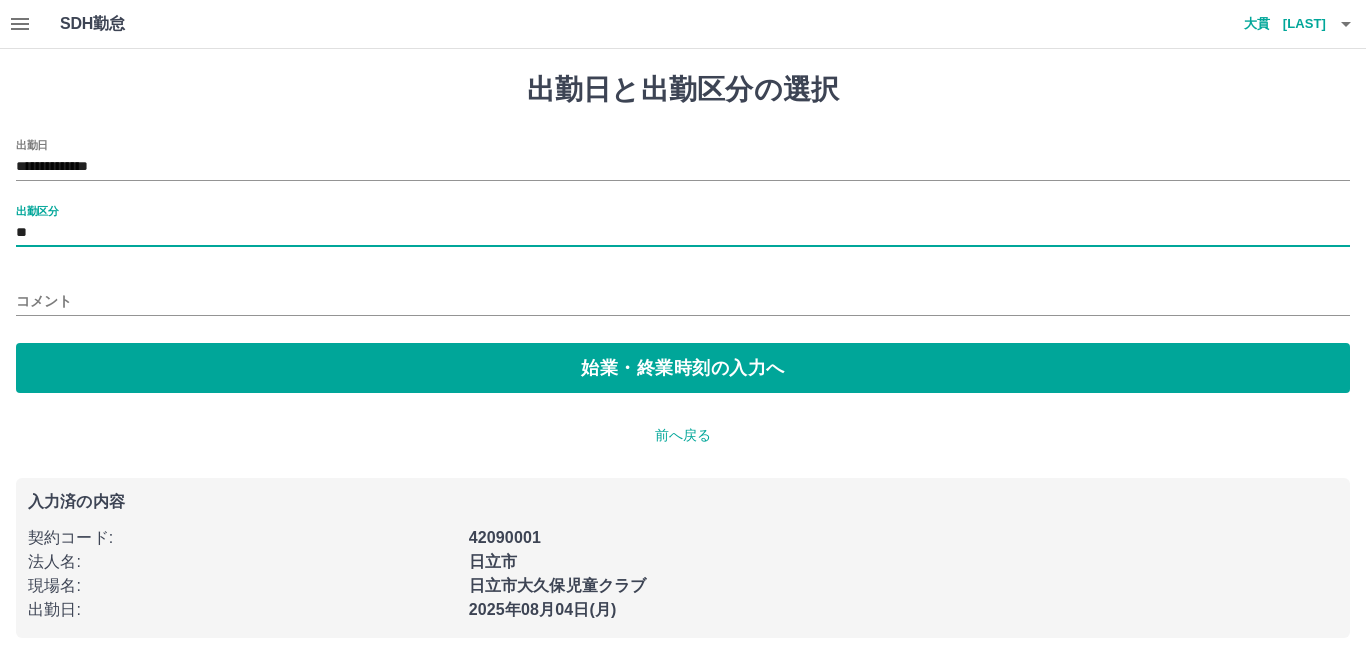 type on "**" 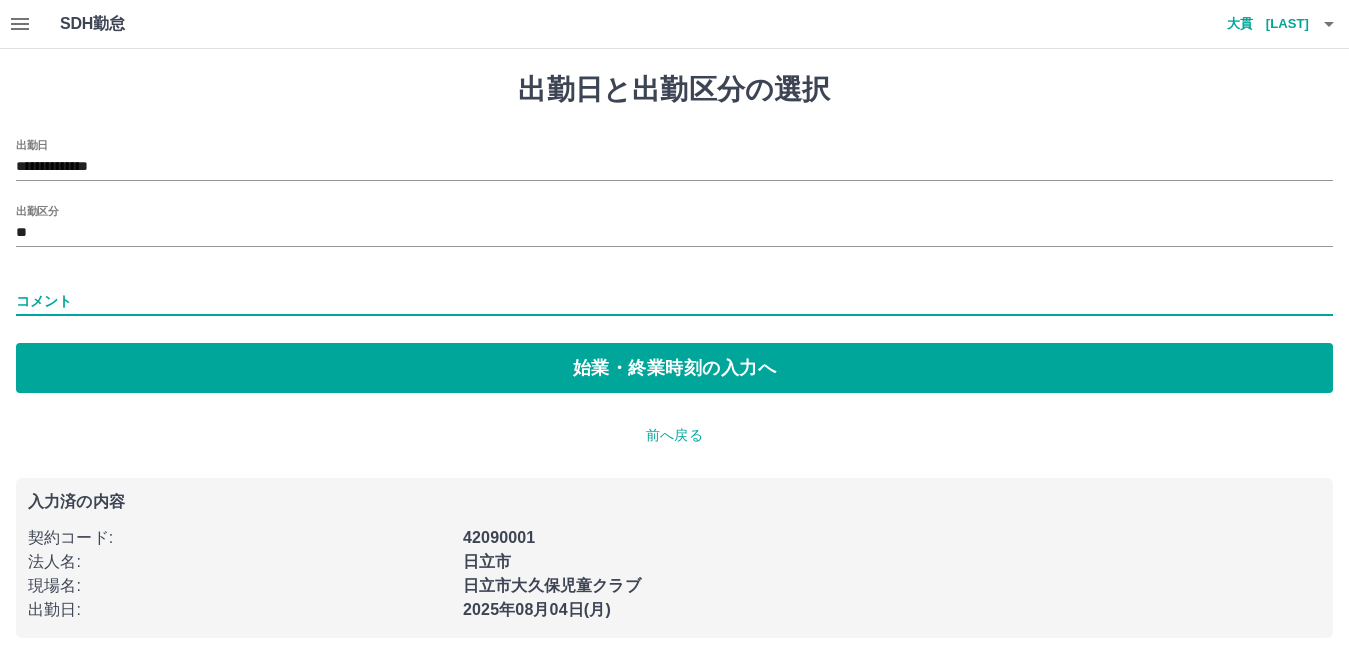 click on "コメント" at bounding box center (674, 301) 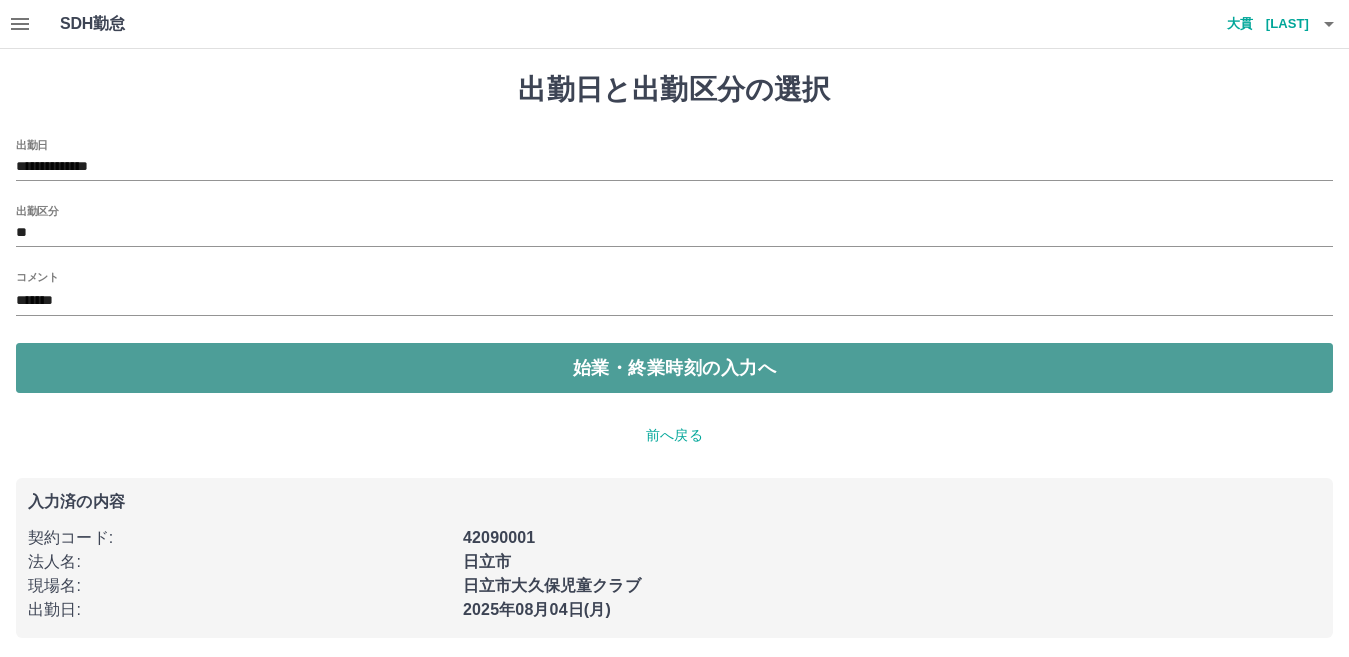 click on "始業・終業時刻の入力へ" at bounding box center [674, 368] 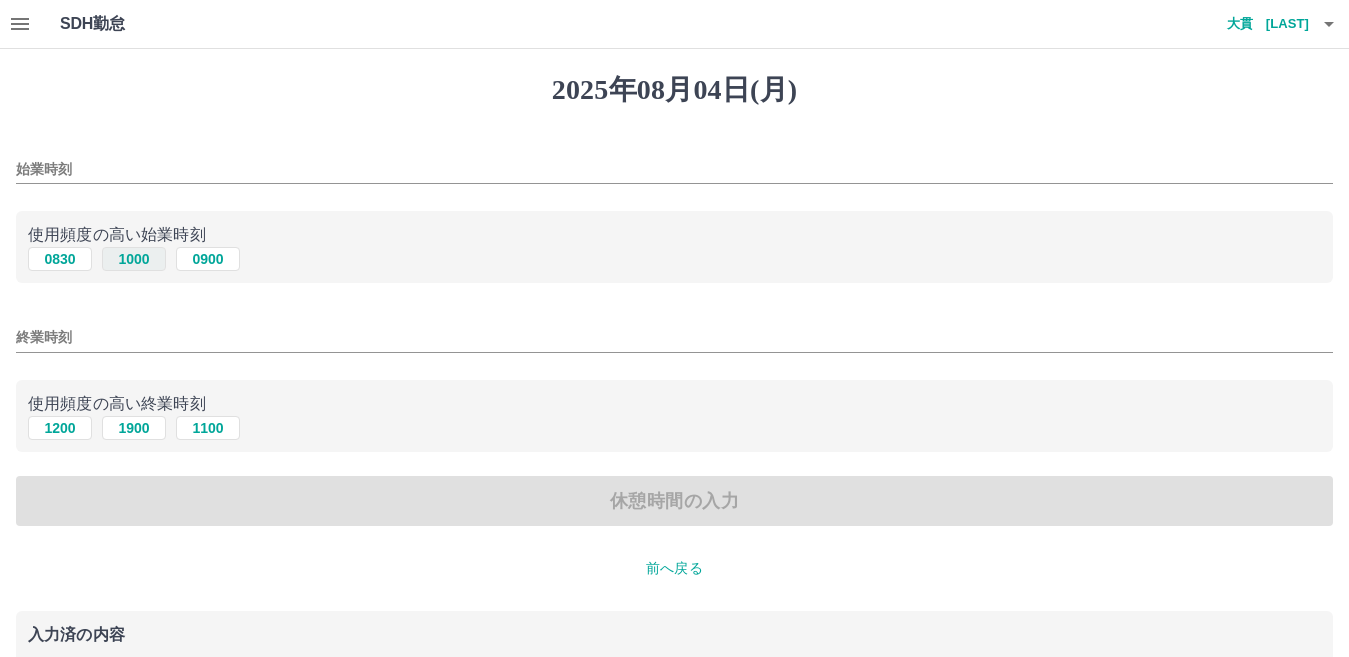 click on "1000" at bounding box center [134, 259] 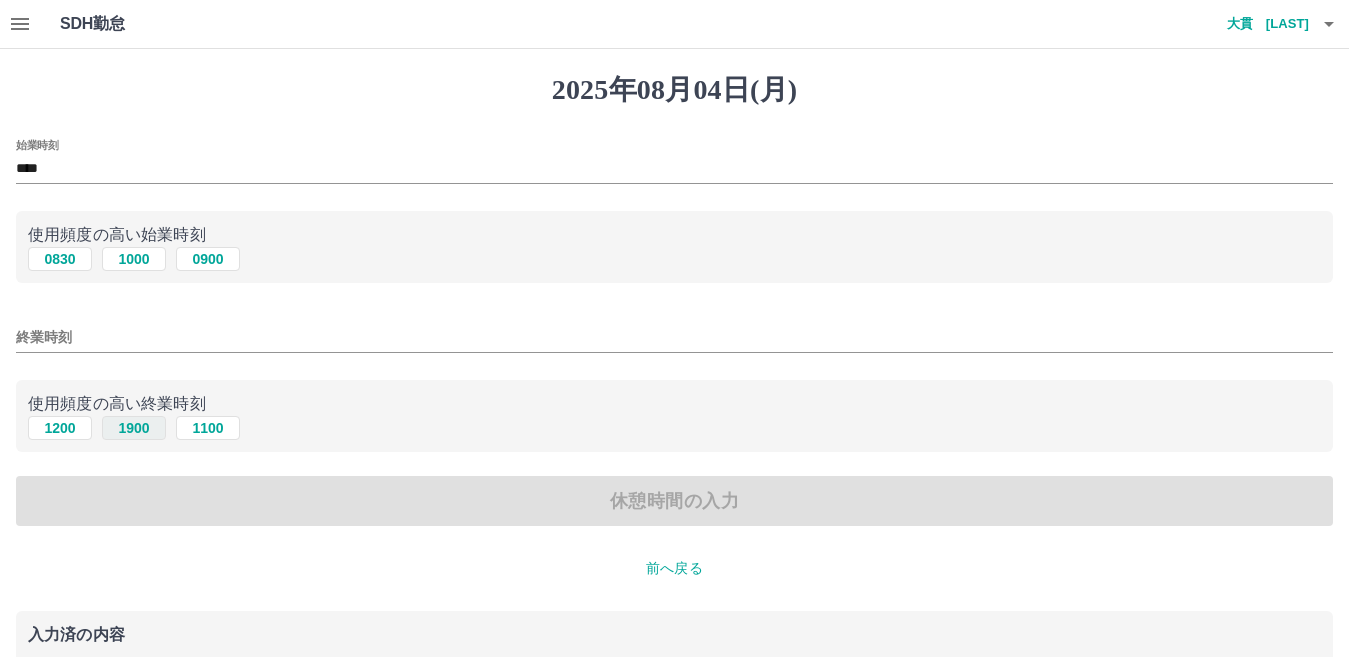 click on "1900" at bounding box center (134, 428) 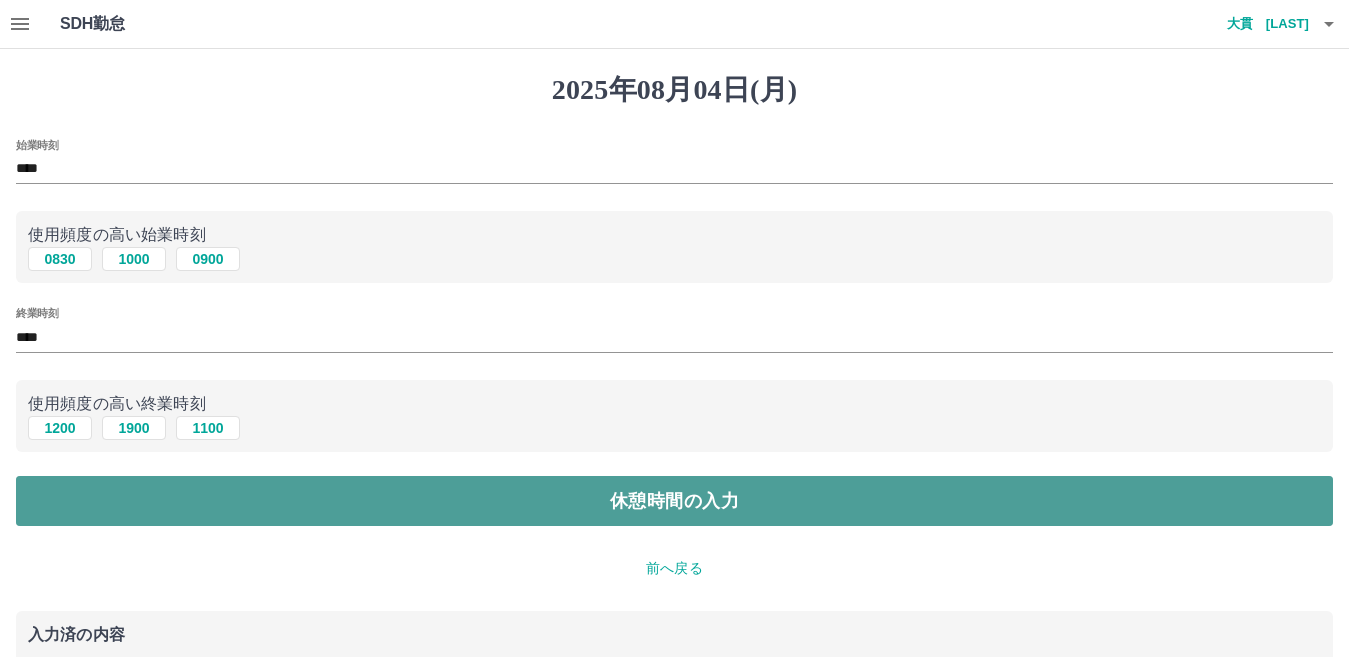 click on "休憩時間の入力" at bounding box center (674, 501) 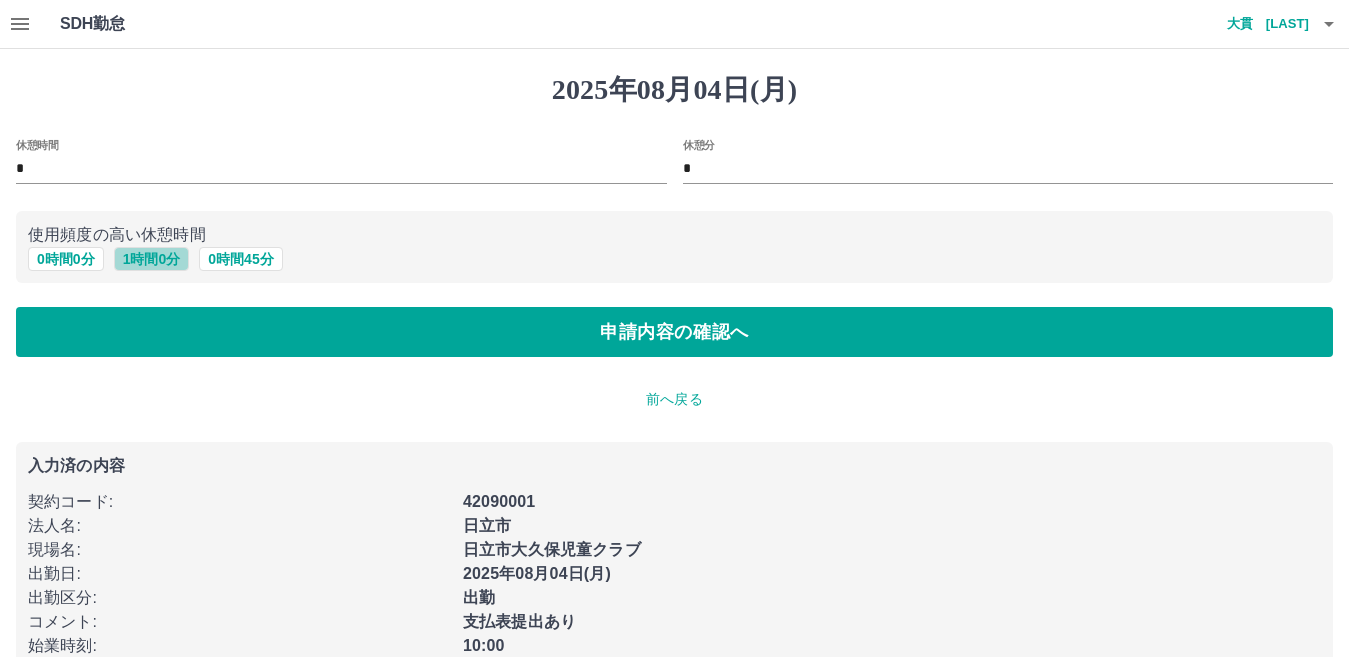click on "1 時間 0 分" at bounding box center [152, 259] 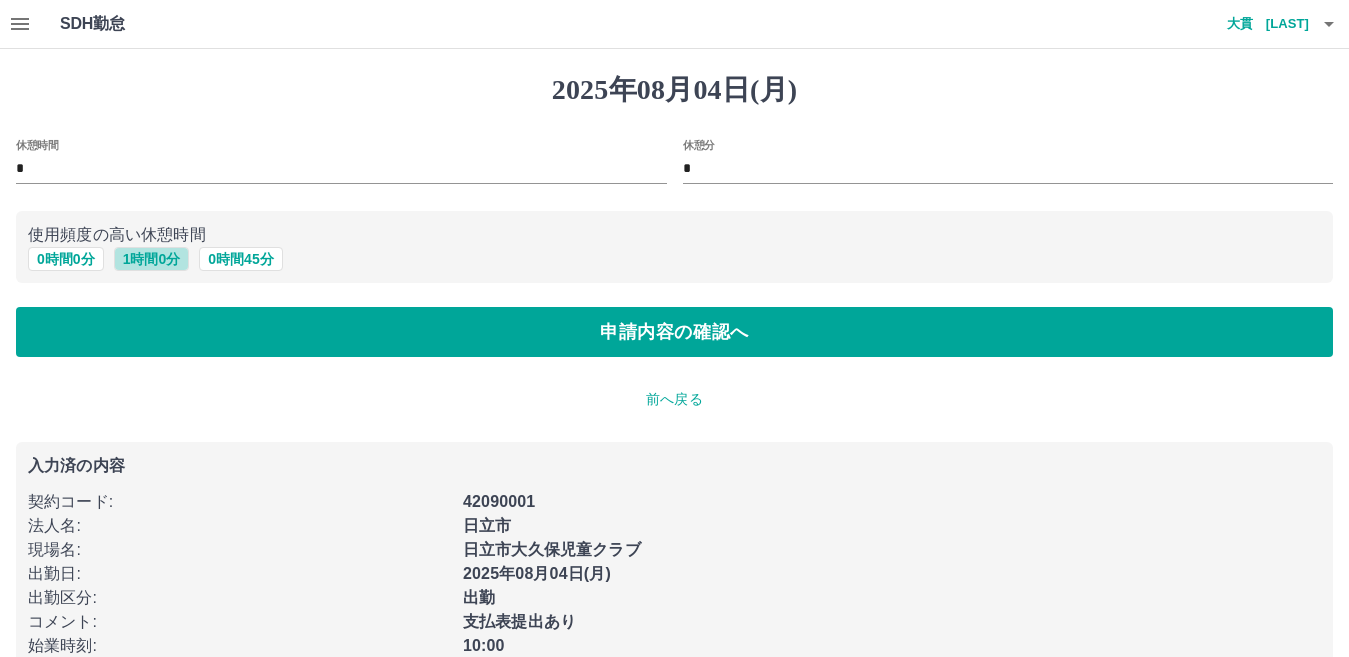 type on "*" 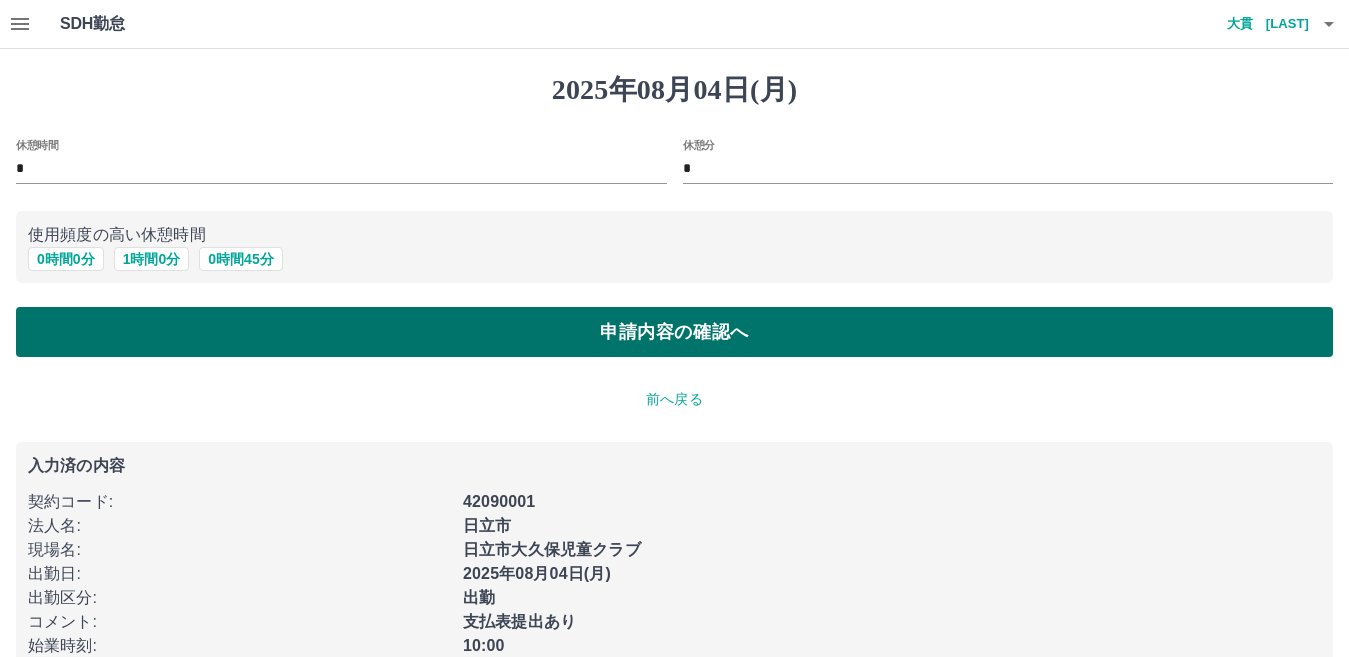 click on "申請内容の確認へ" at bounding box center (674, 332) 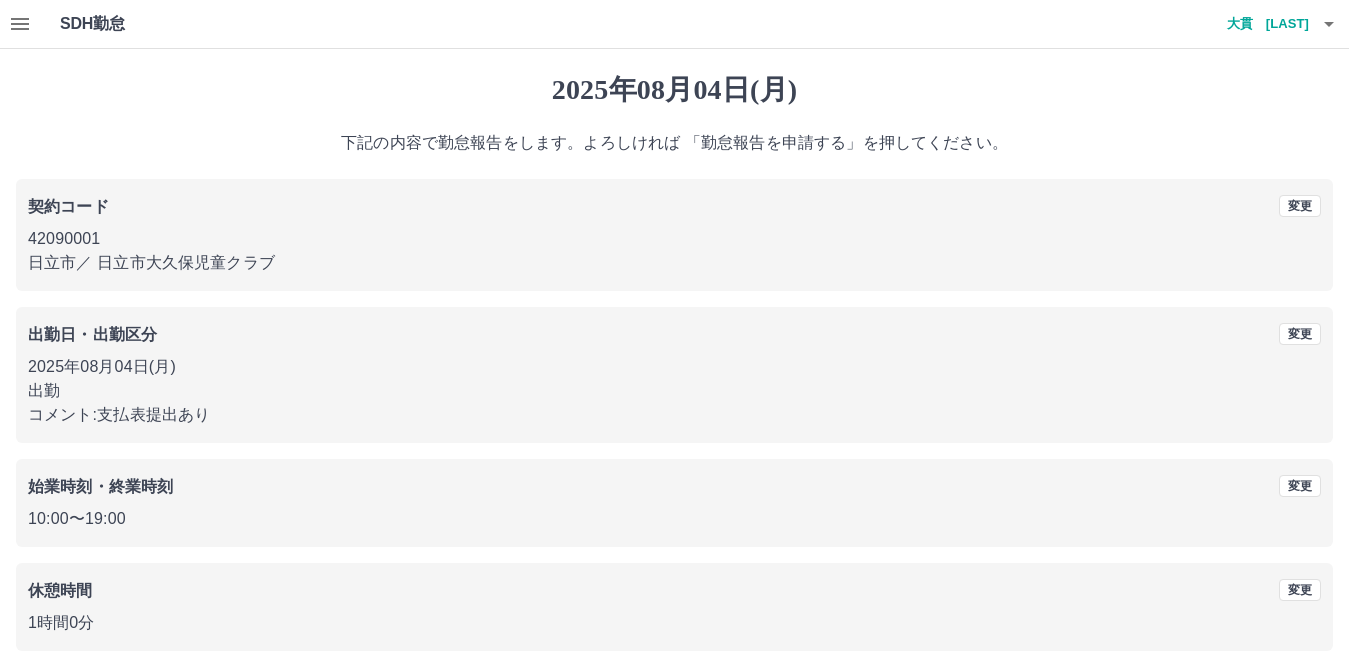 scroll, scrollTop: 91, scrollLeft: 0, axis: vertical 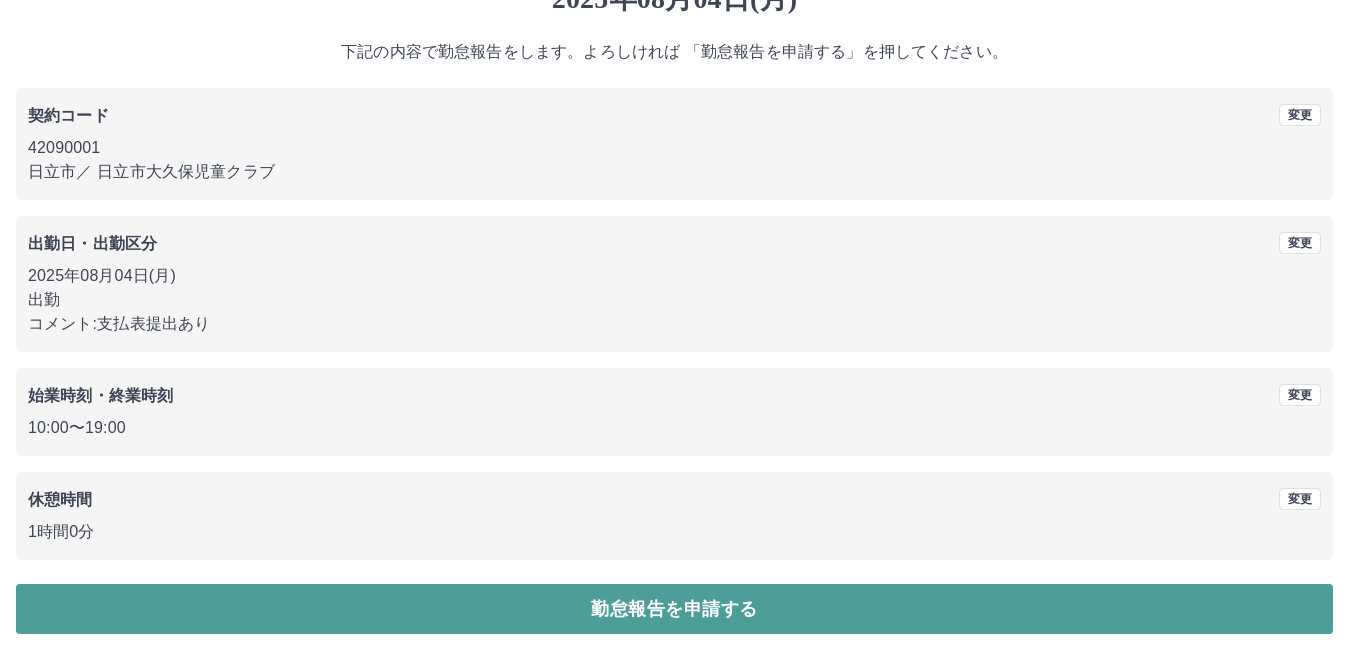 click on "勤怠報告を申請する" at bounding box center [674, 609] 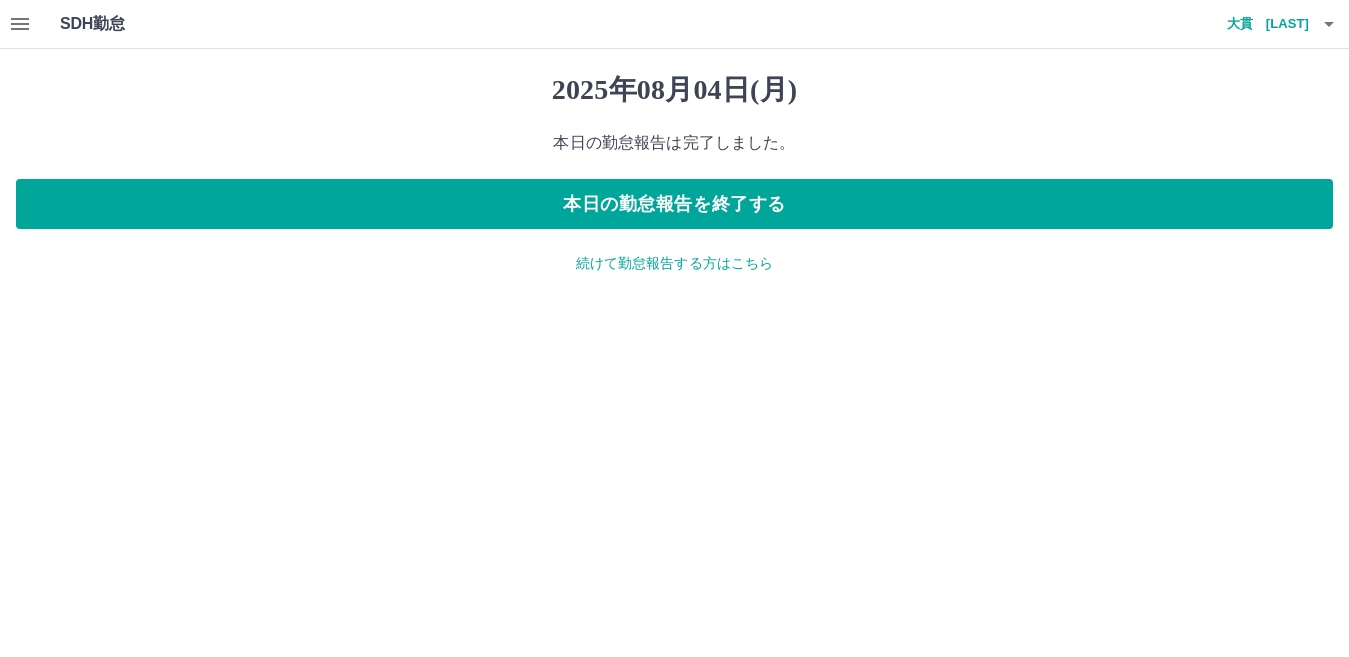 scroll, scrollTop: 0, scrollLeft: 0, axis: both 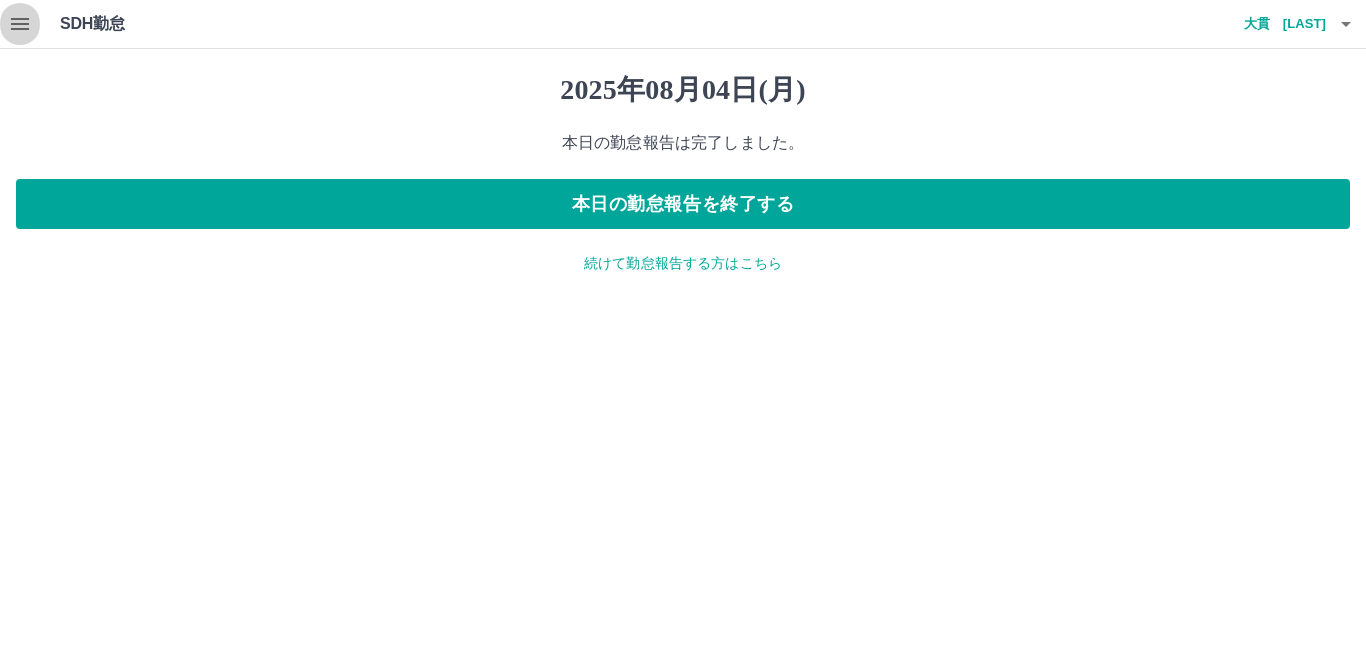 click 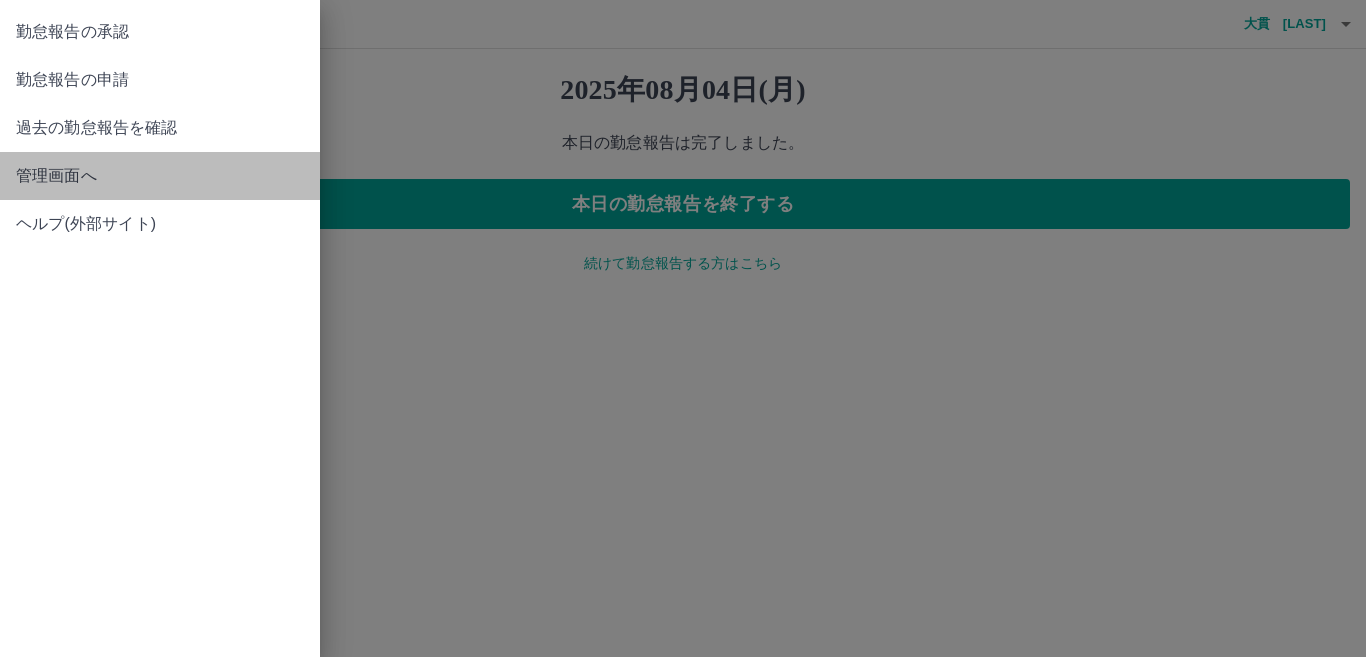 click on "管理画面へ" at bounding box center (160, 176) 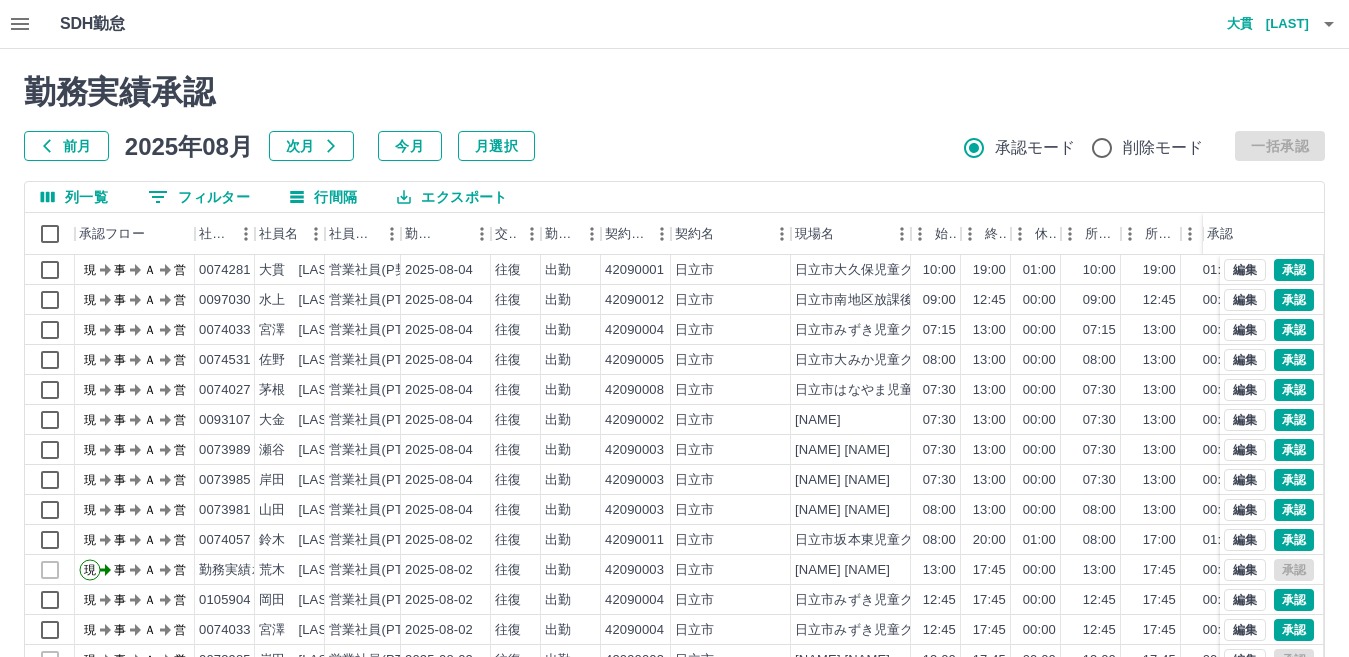 click on "勤務実績承認 前月 2025年08月 次月 今月 月選択 承認モード 削除モード 一括承認 列一覧 0 フィルター 行間隔 エクスポート 承認フロー 社員番号 社員名 社員区分 勤務日 交通費 勤務区分 契約コード 契約名 現場名 始業 終業 休憩 所定開始 所定終業所定休憩 拘束 勤務 遅刻等 コメント ステータス 承認 現 事 Ａ 営 0074281 [NAME] 営業社員(P契約) 2025-08-04 往復 出勤 42090001 [NAME] [NAME] 10:00 19:00 01:00 10:00 19:00 01:00 09:00 08:00 00:00 支払表提出あり 現場責任者承認待 現 事 Ａ 営 0097030 [NAME] 営業社員(PT契約) 2025-08-04 往復 出勤 42090012 [NAME] [NAME] 09:00 12:45 00:00 09:00 12:45 00:00 03:45 03:45 00:00 現場責任者承認待 現 事 Ａ 営 0074033 [NAME] 営業社員(PT契約) 2025-08-04 往復 出勤 42090004 [NAME] [NAME]" at bounding box center (674, 447) 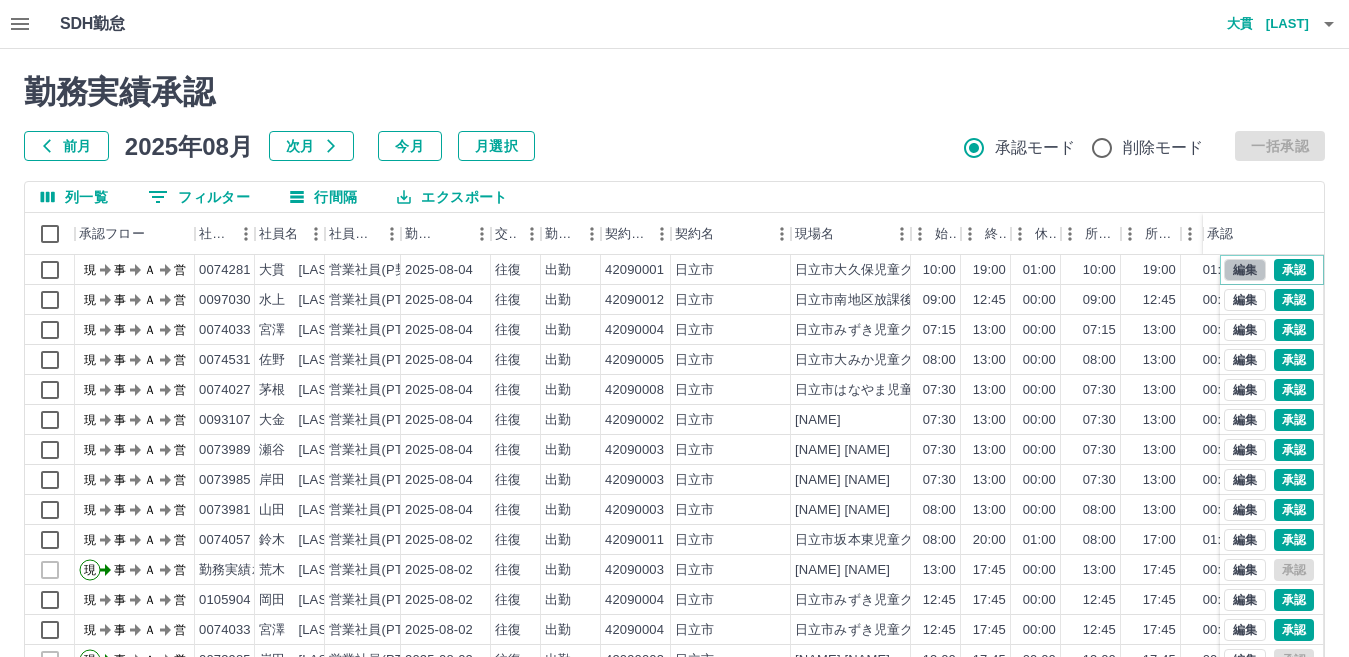 click on "編集" at bounding box center (1245, 270) 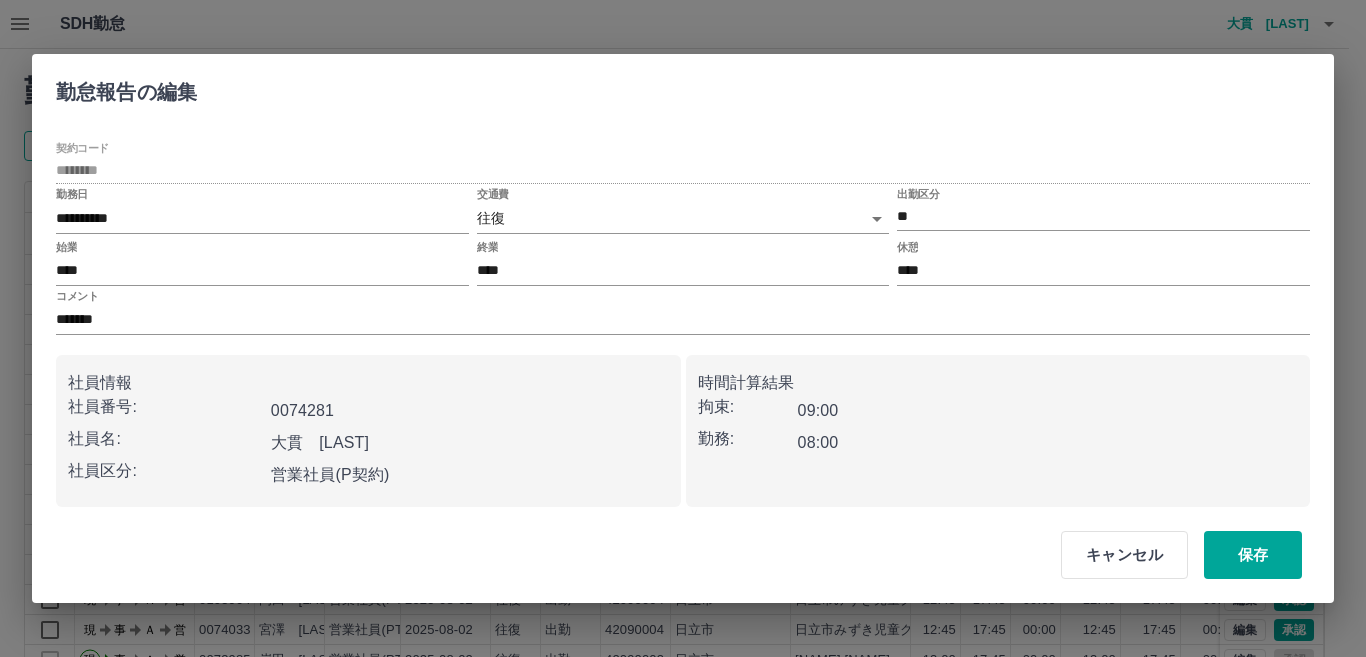click on "SDH勤怠 [NAME] 勤務実績承認 前月 2025年08月 次月 今月 月選択 承認モード 削除モード 一括承認 列一覧 0 フィルター 行間隔 エクスポート 承認フロー 社員番号 社員名 社員区分 勤務日 交通費 勤務区分 契約コード 契約名 現場名 始業 終業 休憩 所定開始 所定終業所定休憩 拘束 勤務 遅刻等 コメント ステータス 承認 現 事 Ａ 営 0074281 [NAME] 営業社員(P契約) 2025-08-04 往復 出勤 42090001 [NAME] [NAME] 10:00 19:00 01:00 10:00 19:00 01:00 09:00 08:00 00:00 支払表提出あり 現場責任者承認待 現 事 Ａ 営 0097030 [NAME] 営業社員(PT契約) 2025-08-04 往復 出勤 42090012 [NAME] [NAME] 09:00 12:45 00:00 09:00 12:45 00:00 03:45 03:45 00:00 現場責任者承認待 現 事 Ａ 営 0074033 [NAME] 営業社員(PT契約) 2025-08-04 往復 出勤 42090004 [NAME] 07:15 13:00" at bounding box center [683, 422] 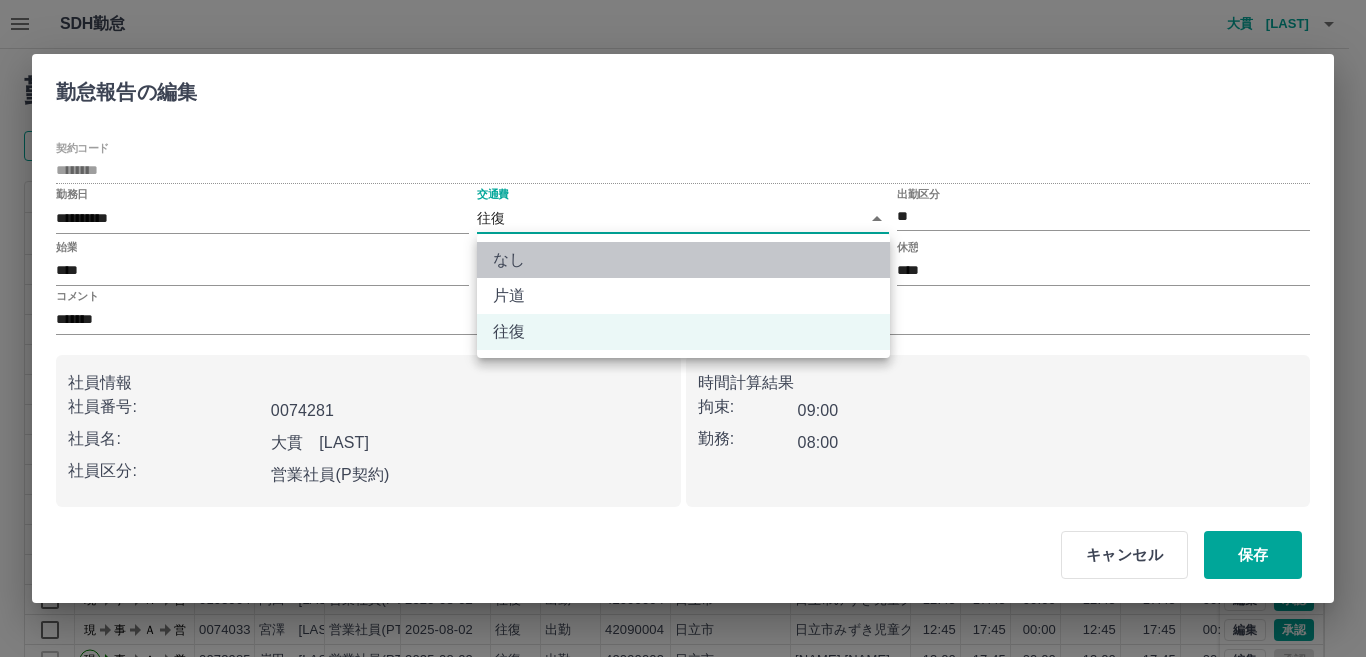click on "なし" at bounding box center (683, 260) 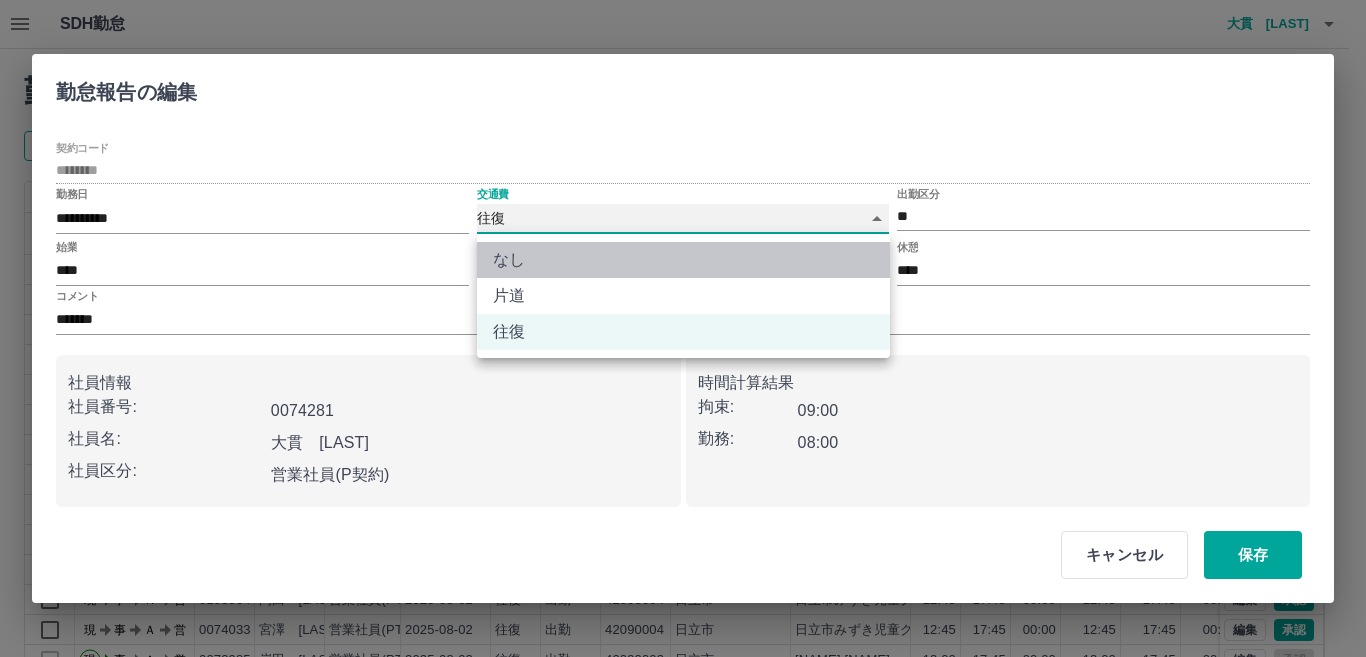 type on "****" 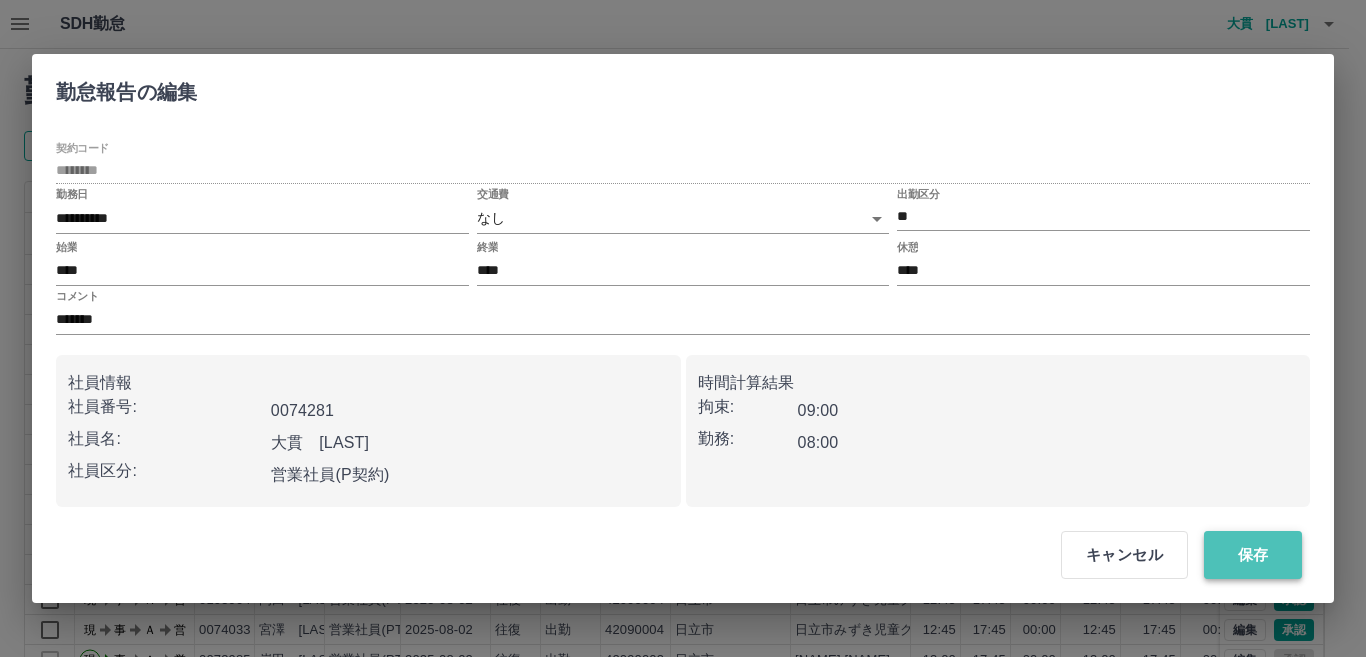 click on "保存" at bounding box center (1253, 555) 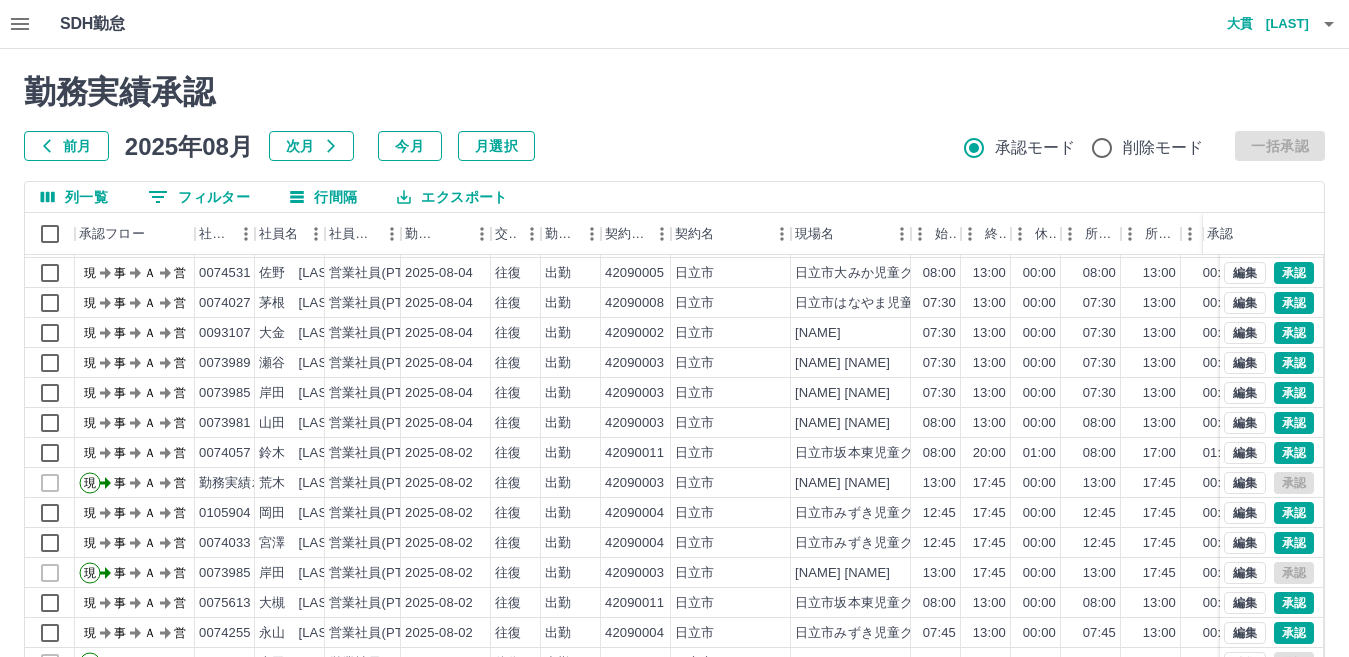 scroll, scrollTop: 104, scrollLeft: 0, axis: vertical 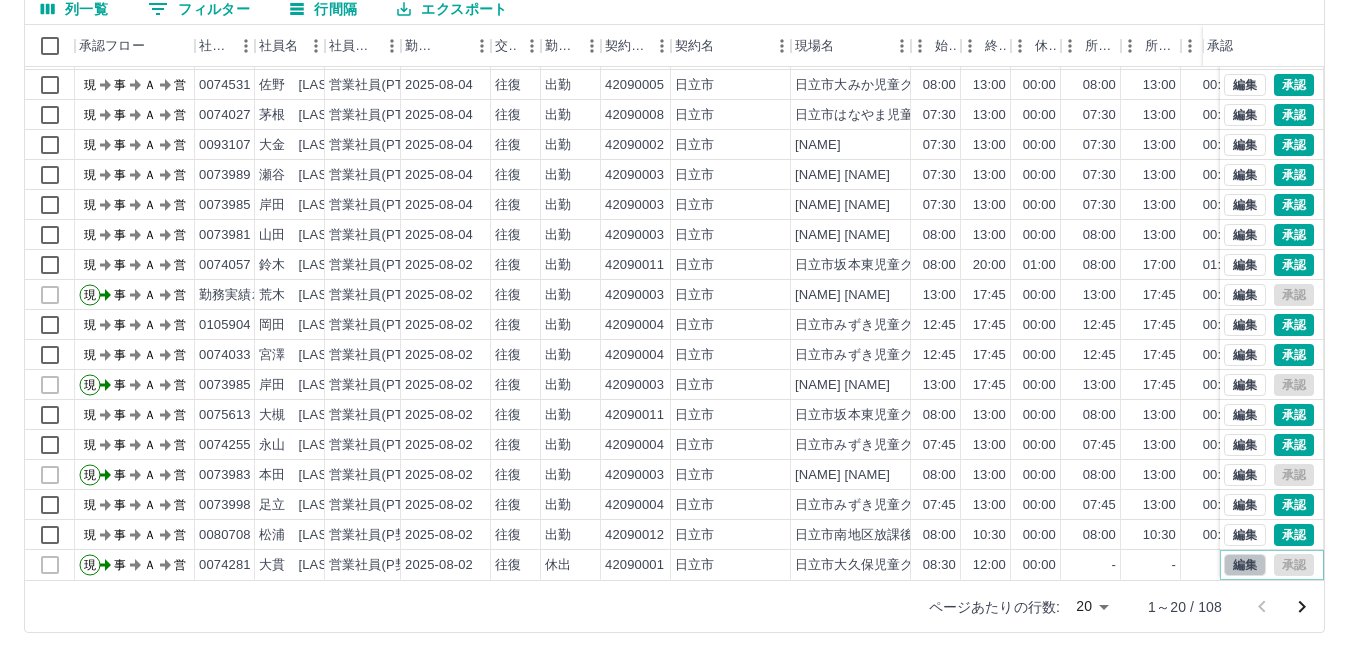 click on "編集" at bounding box center (1245, 565) 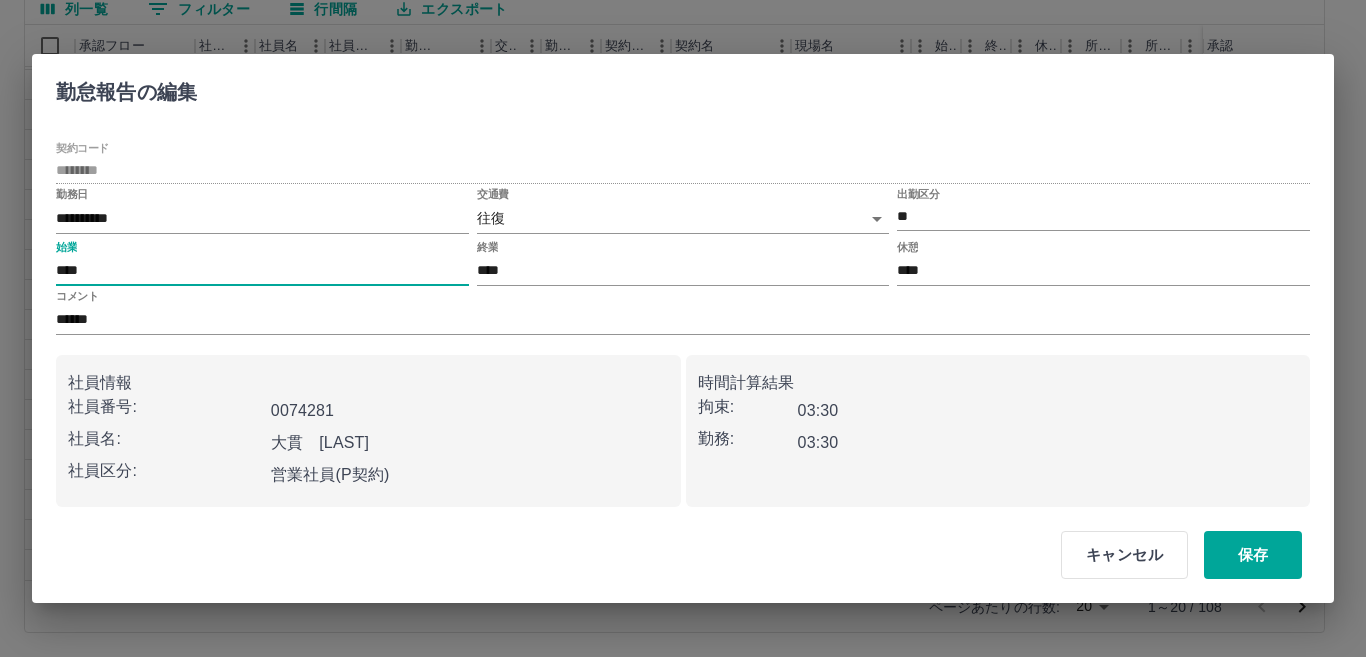 click on "****" at bounding box center (262, 271) 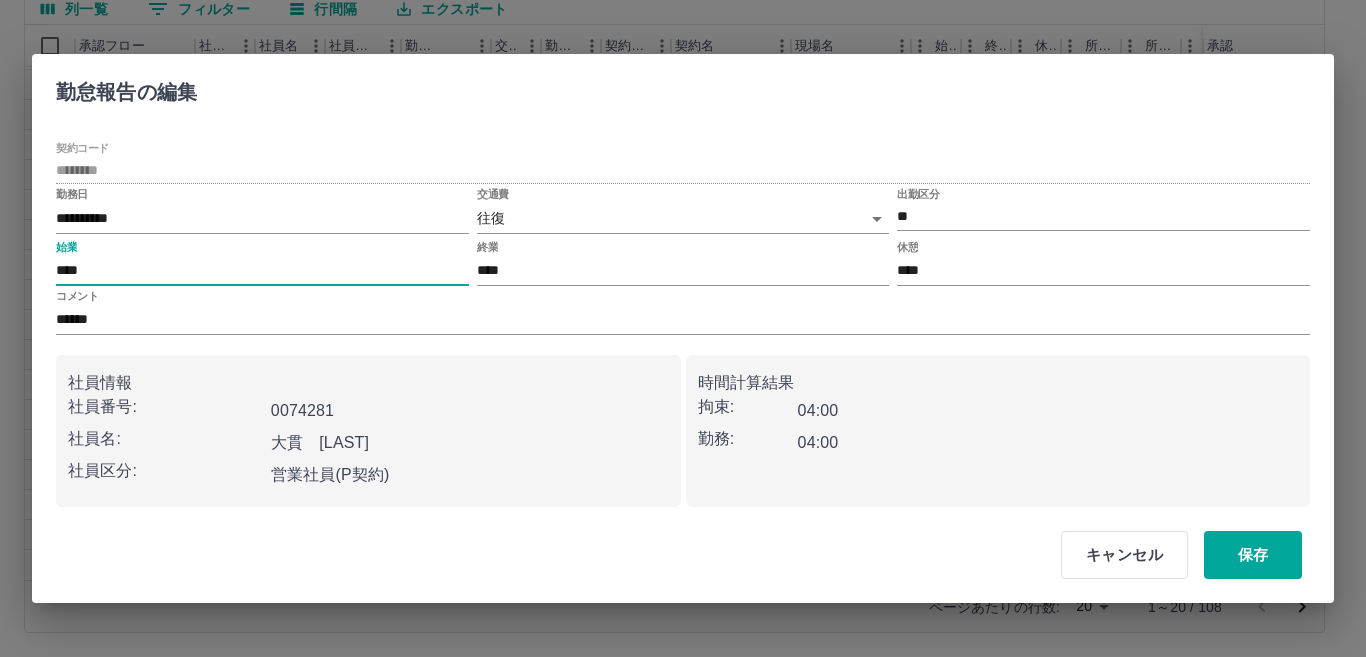 type on "****" 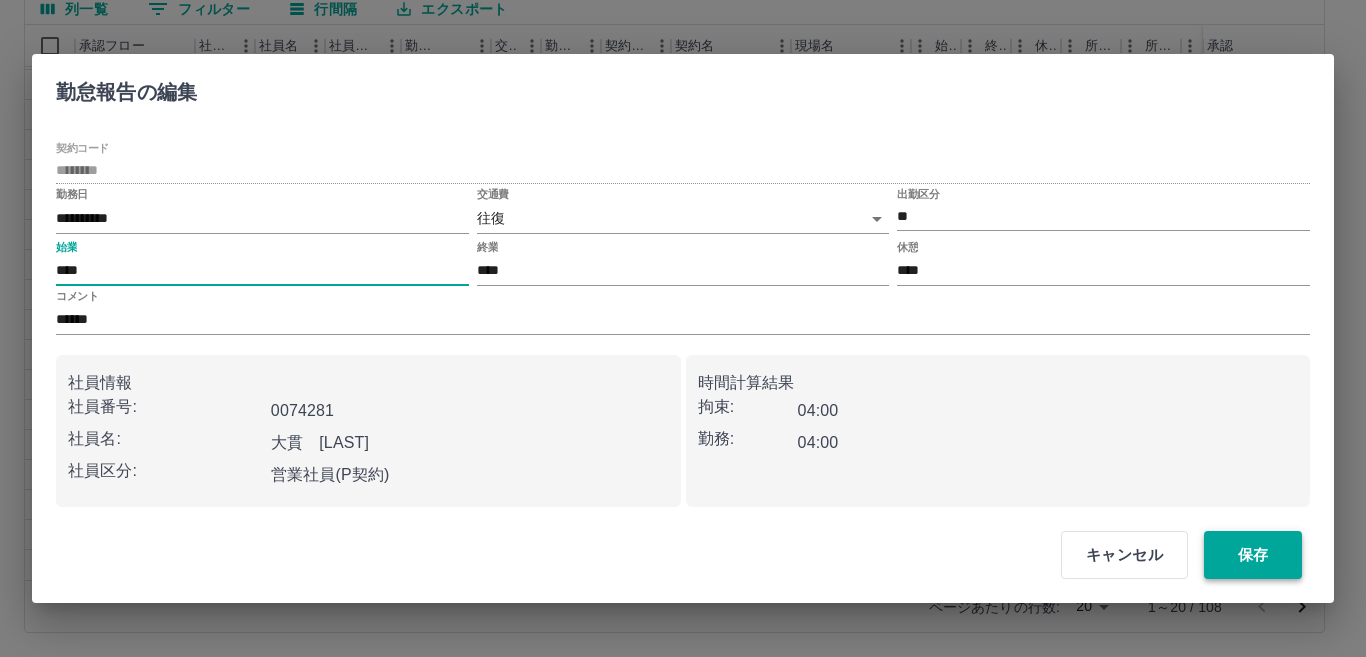 click on "保存" at bounding box center (1253, 555) 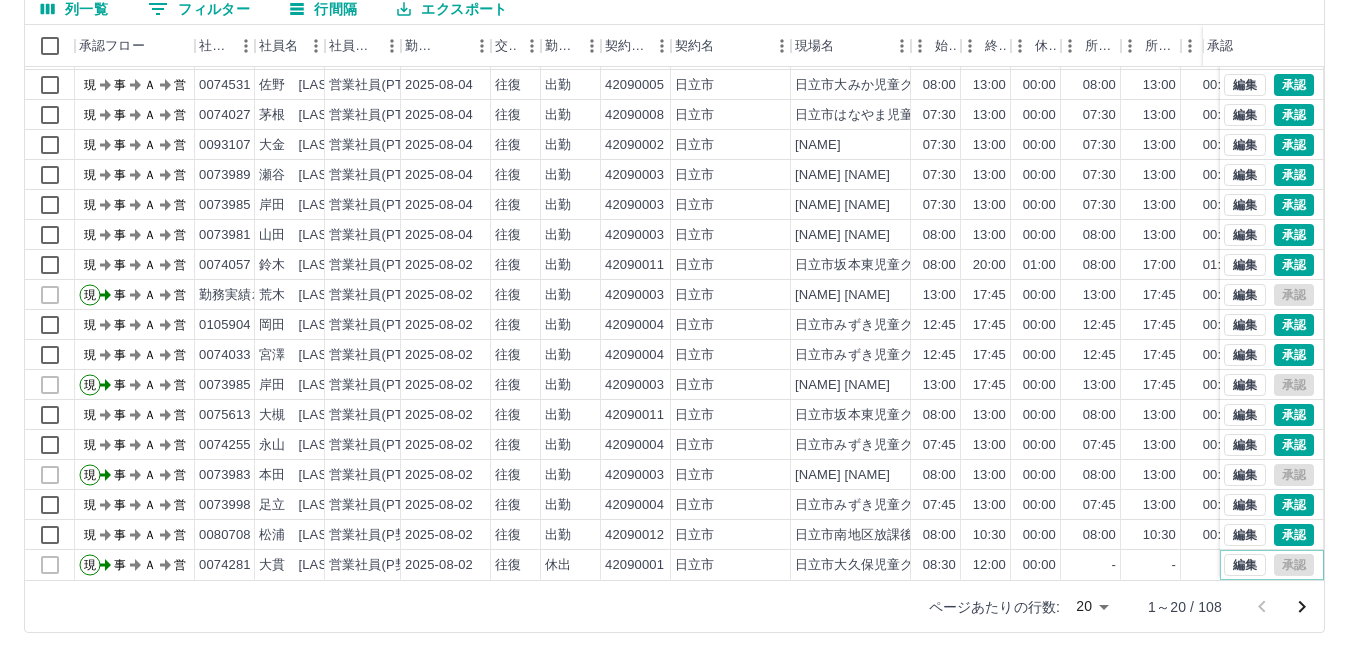 scroll, scrollTop: 0, scrollLeft: 0, axis: both 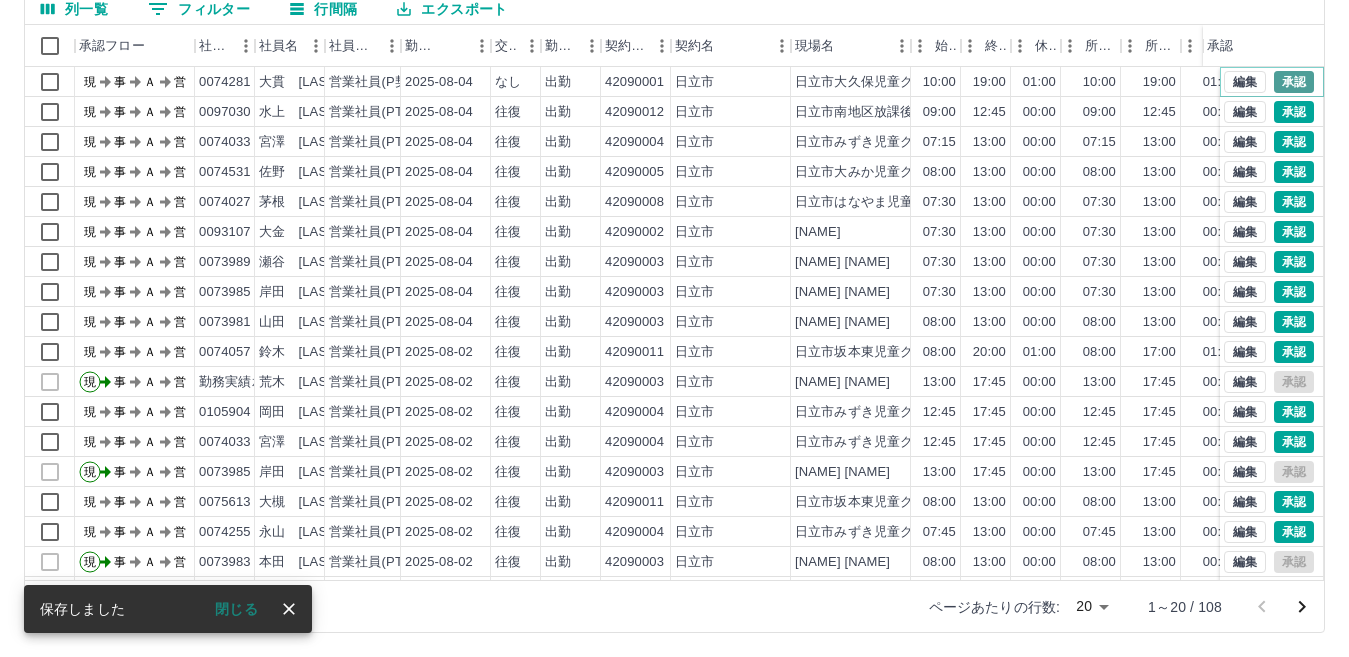 click on "承認" at bounding box center (1294, 82) 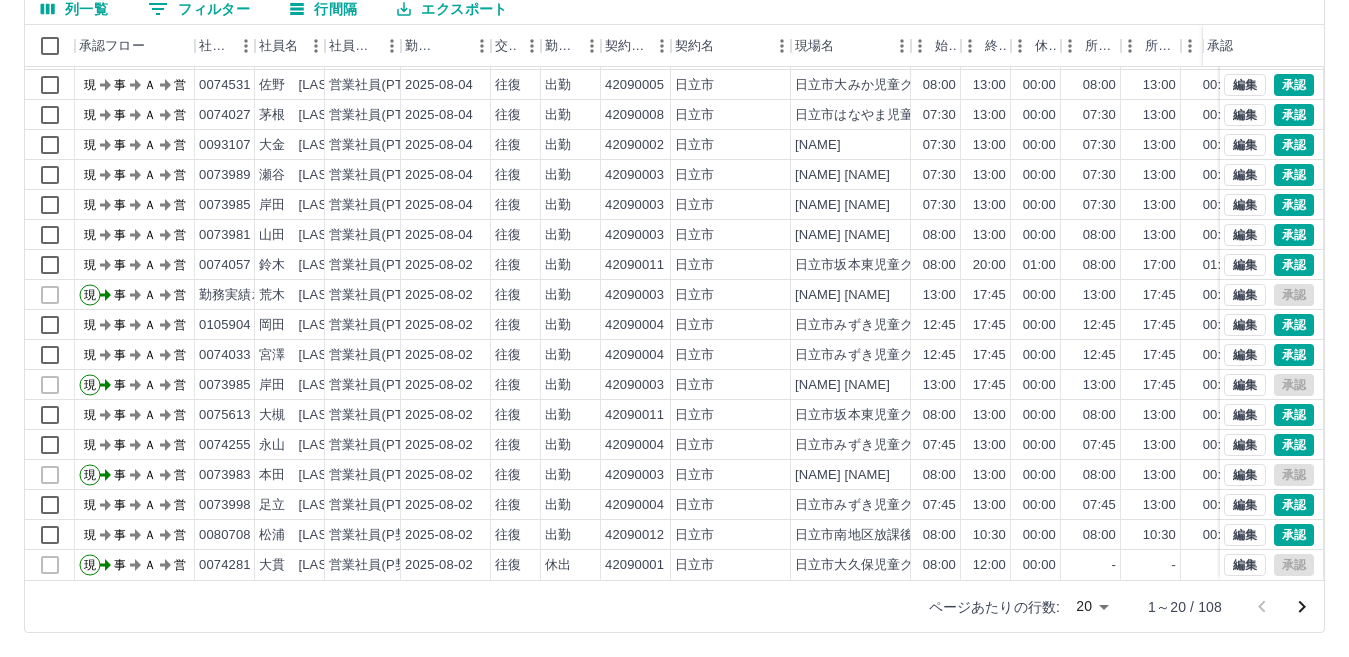 scroll, scrollTop: 104, scrollLeft: 0, axis: vertical 